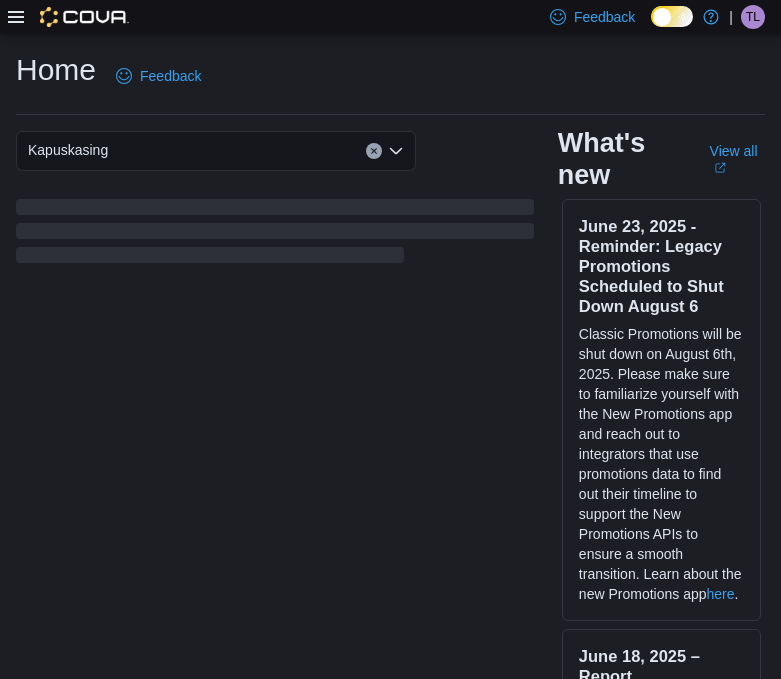 scroll, scrollTop: 0, scrollLeft: 0, axis: both 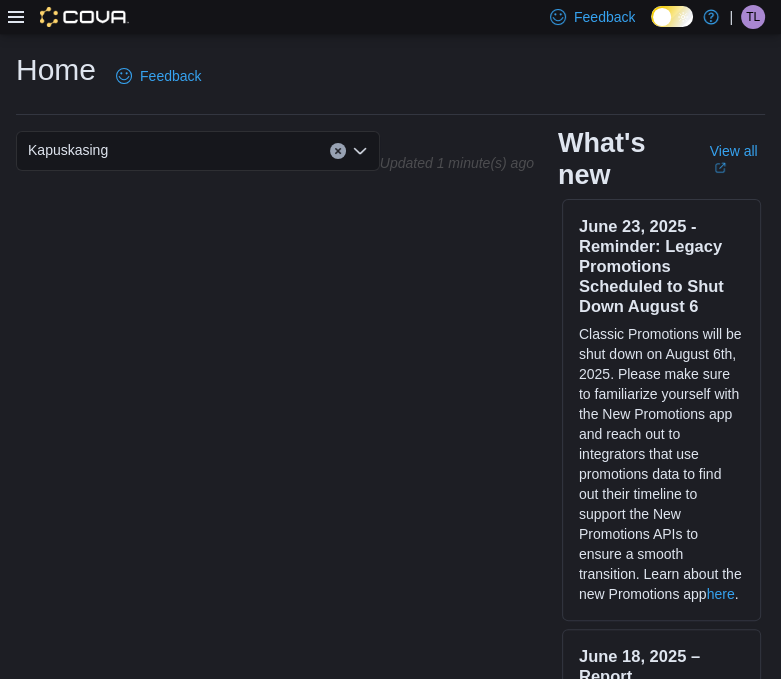 click 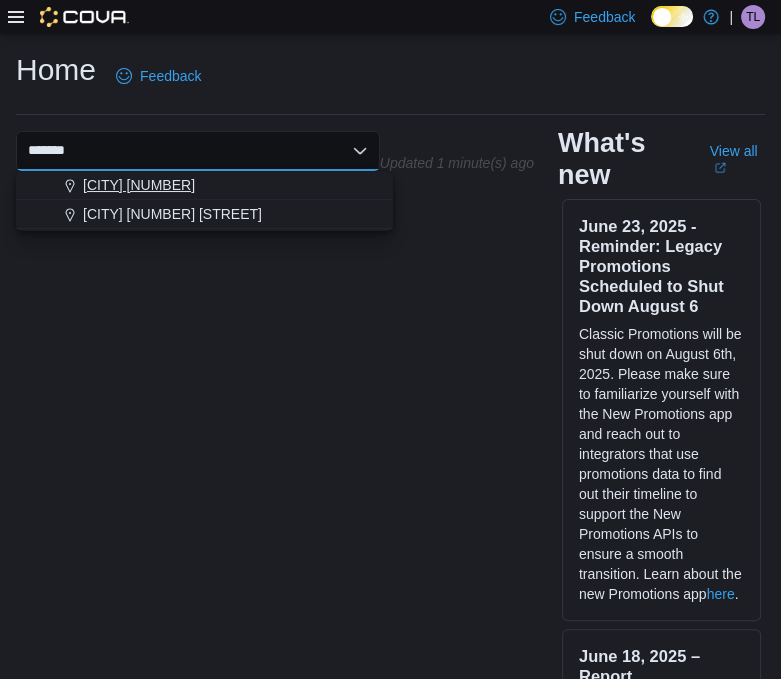 type on "*******" 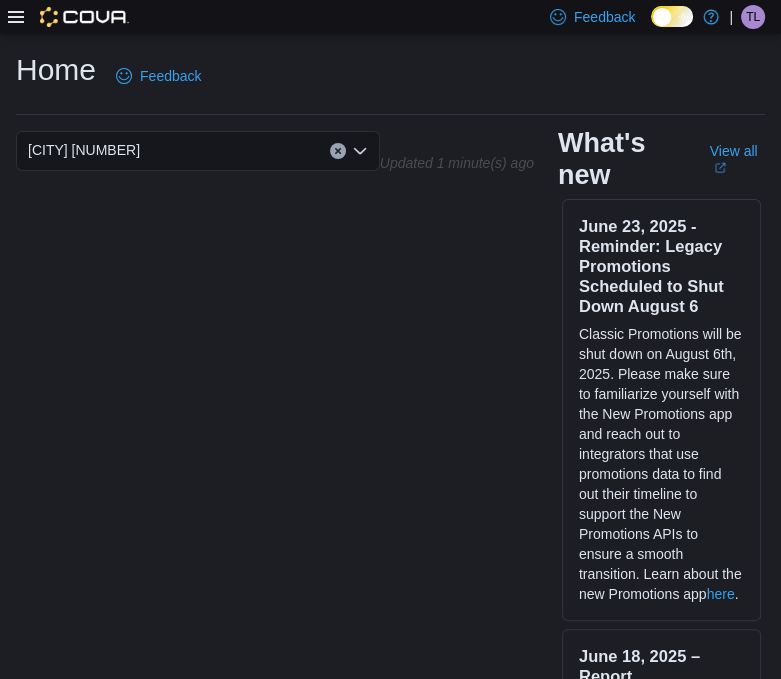 click on "Combo box. Selected. [PERSON]. Selected. Combo box input. Select a Location. Type some text or, to display a list of choices, press Down Arrow. To exit the list of choices, press Escape. June 23, 2025 - Reminder: Legacy Promotions Scheduled to Shut Down August 6 Classic Promotions will be shut down on August 6th, 2025. Please make sure to familiarize yourself with the New Promotions app and reach out to integrators that use promotions data to find out their timeline to support the New Promotions APIs to ensure a smooth transition. Learn about the new Promotions app  here . June 18, 2025 – Report Improvements The  Inventory on Hand by Product  and  Reorder  reports were updated to show the Last Received Date and Days Since Last Sold values at the location level. Also, the Reorder report can now be filtered by rooms to exclude items in quarantine. June 17, 2025 - Product Search Improvements for Promotions and Inventory Count We've heard the feedback and we've made improvements to the Product Picker search in the  Promotions  and  Inventory Count Search will now  only  include products that match TIP:" at bounding box center (390, 417) 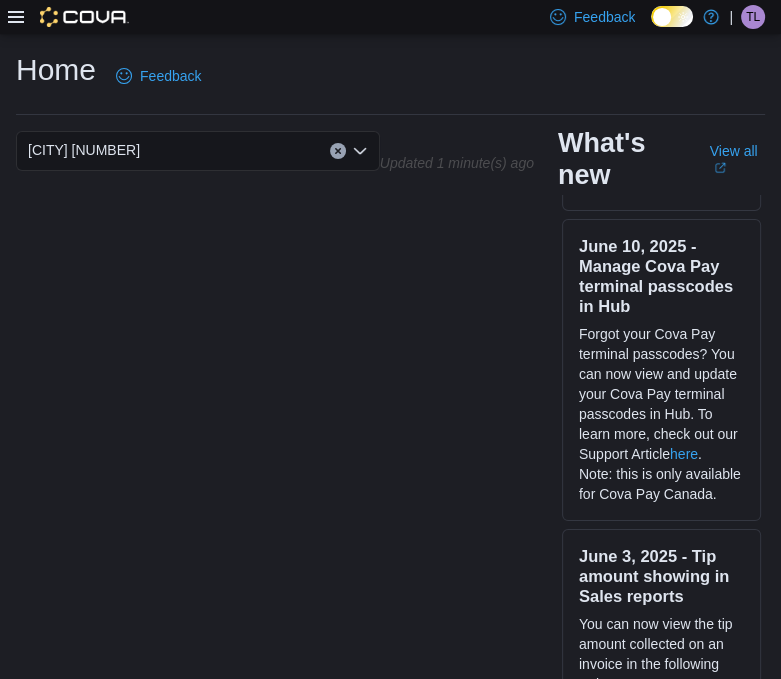scroll, scrollTop: 0, scrollLeft: 0, axis: both 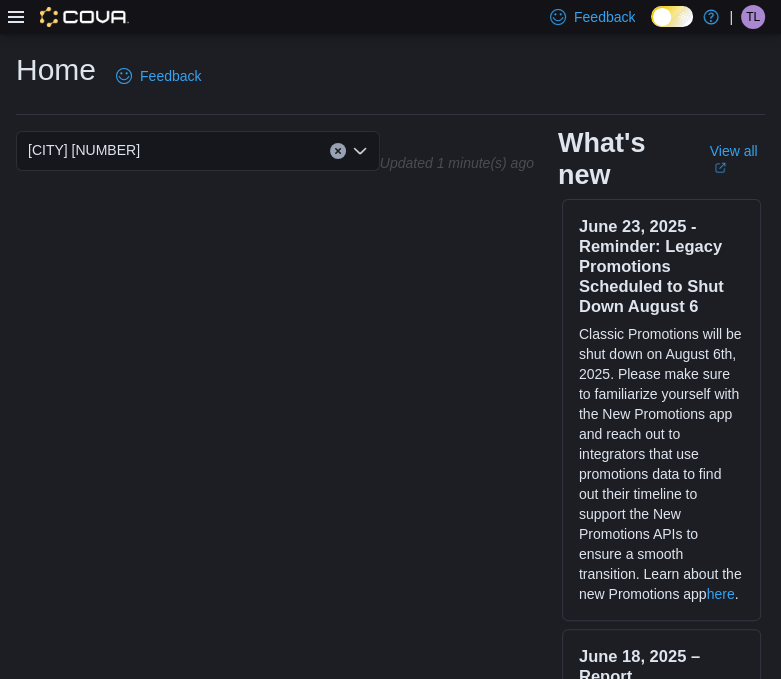 click 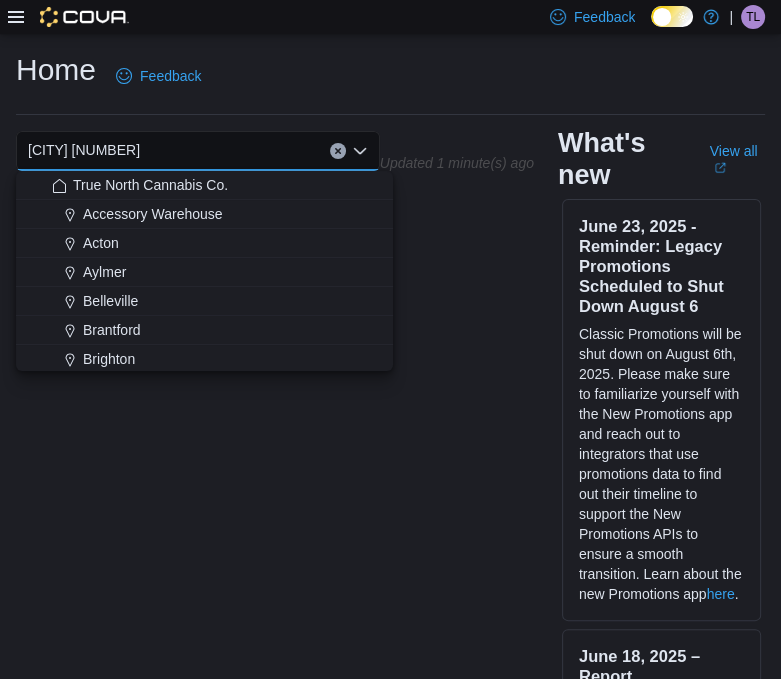 click on "[CITY] [NUMBER]" at bounding box center [198, 151] 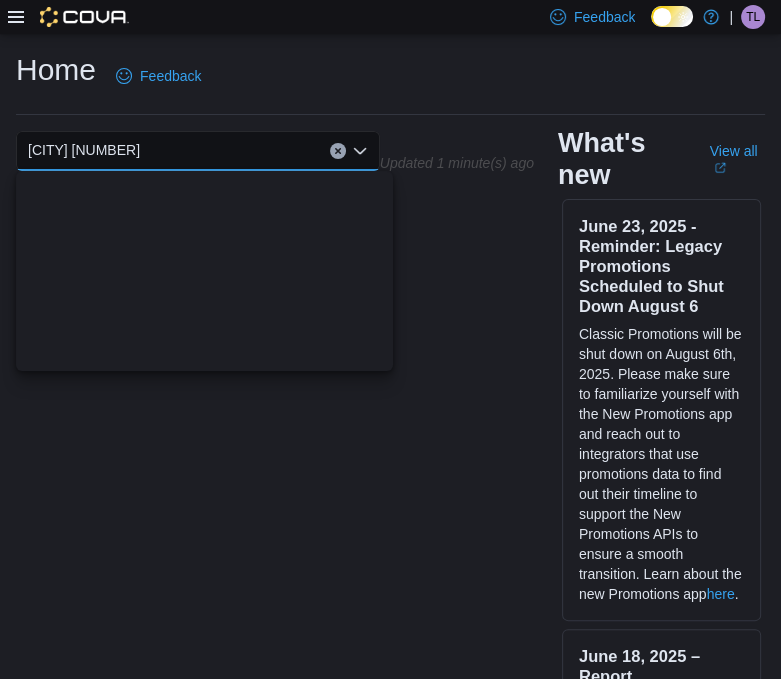 scroll, scrollTop: 1336, scrollLeft: 0, axis: vertical 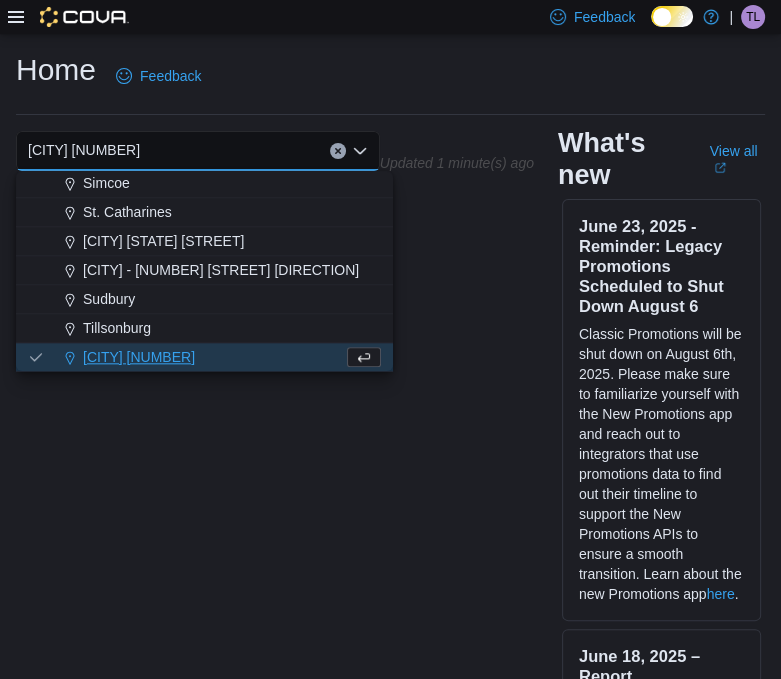 click 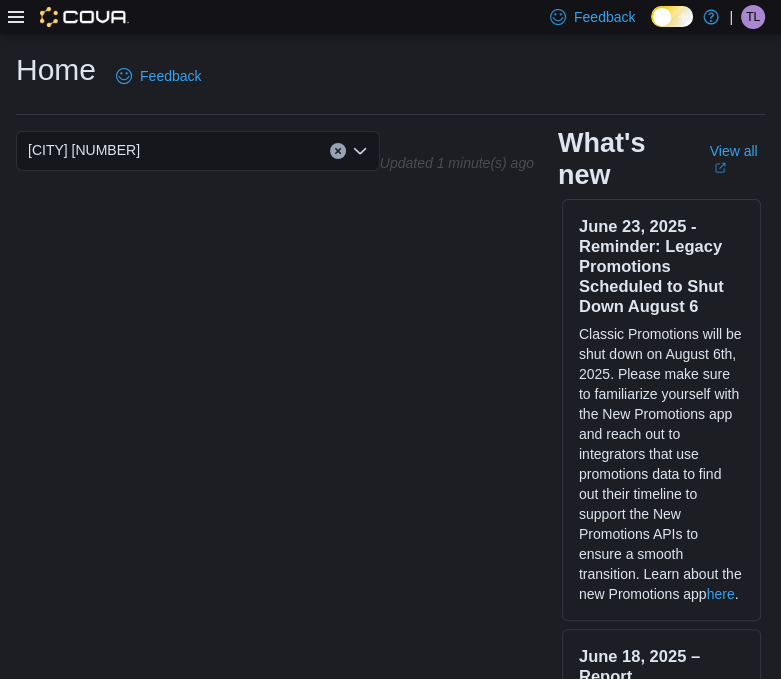 click 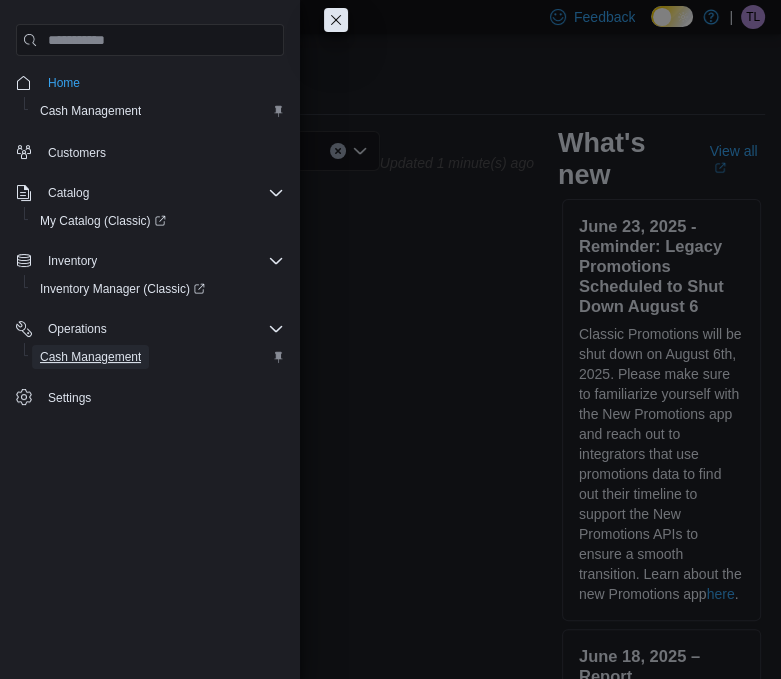 click on "Cash Management" at bounding box center [90, 357] 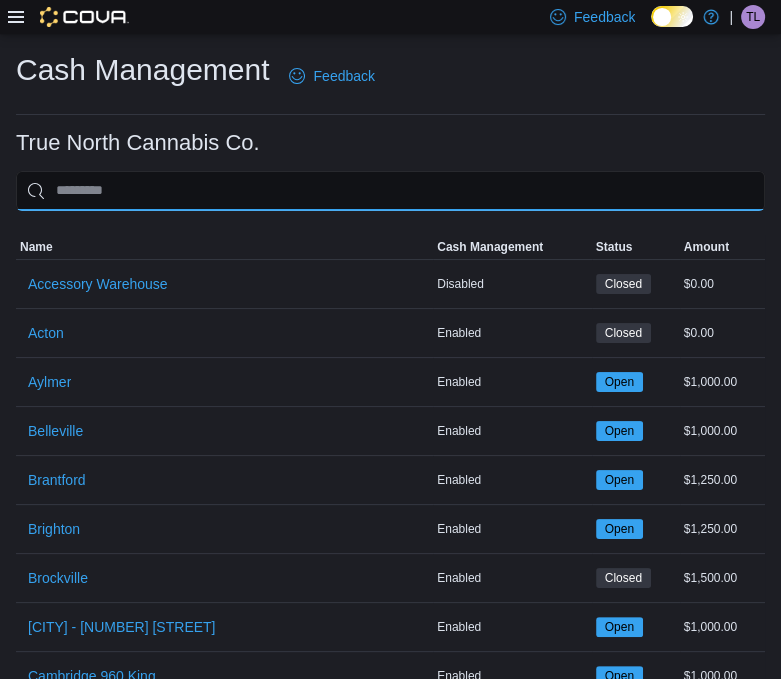 click at bounding box center (390, 191) 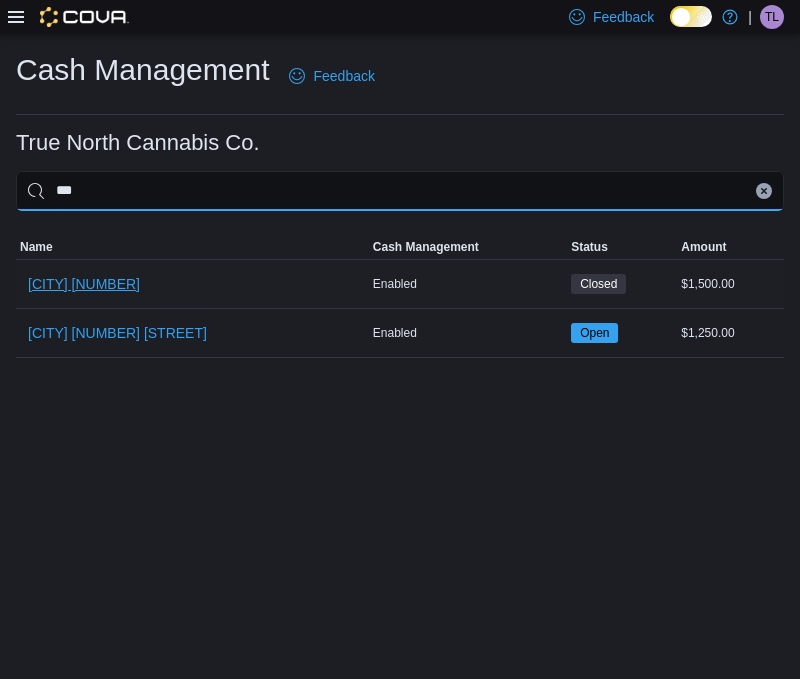 type on "***" 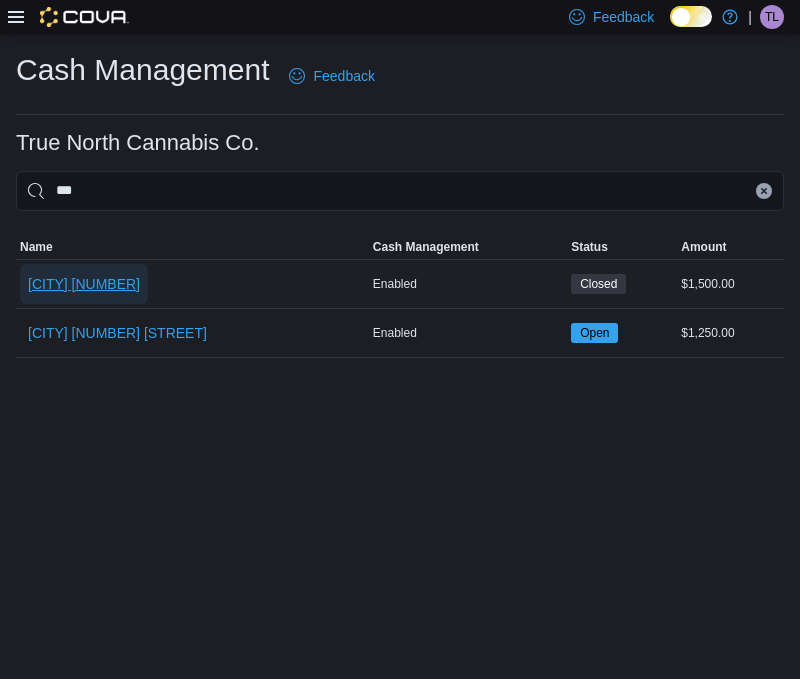click on "[CITY] [NUMBER]" at bounding box center (84, 284) 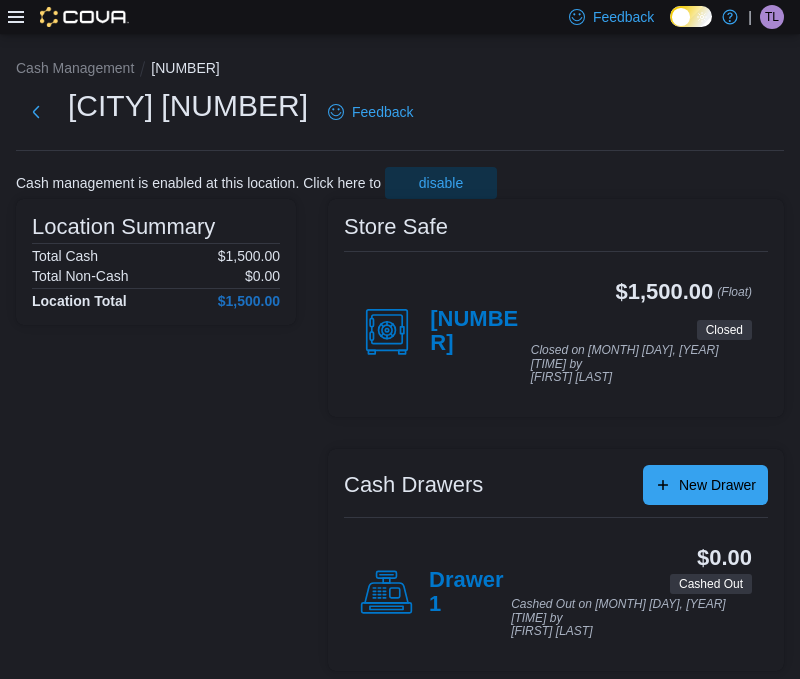 click 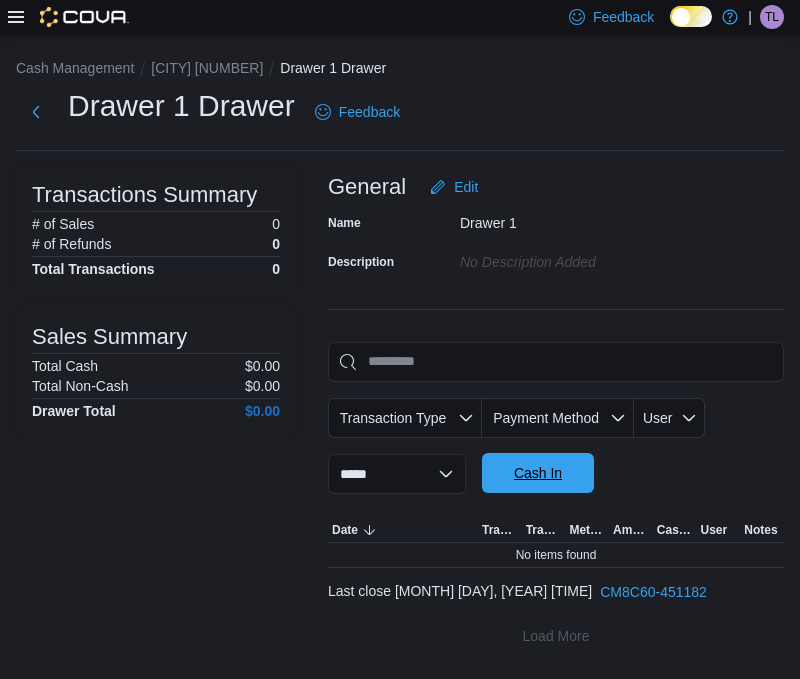 click on "Cash In" at bounding box center [538, 473] 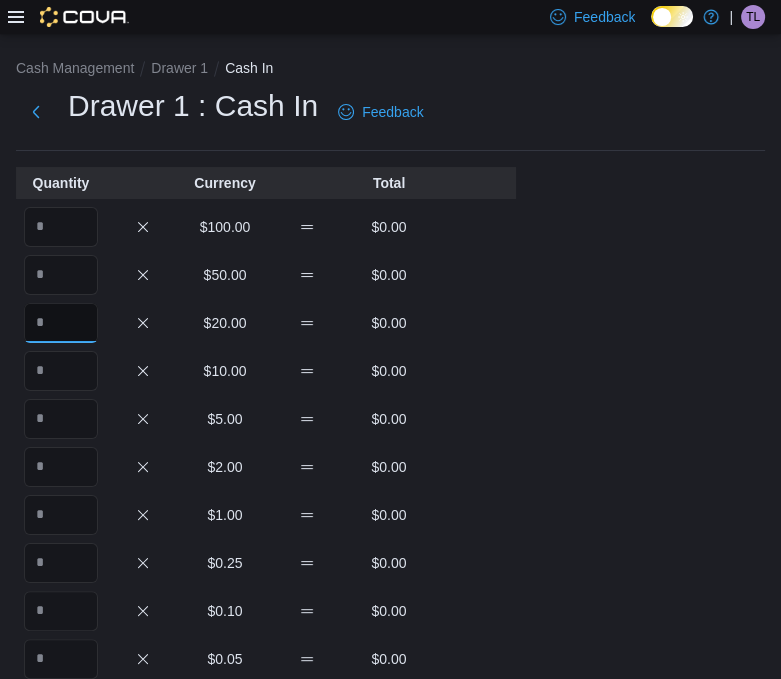 click at bounding box center [61, 323] 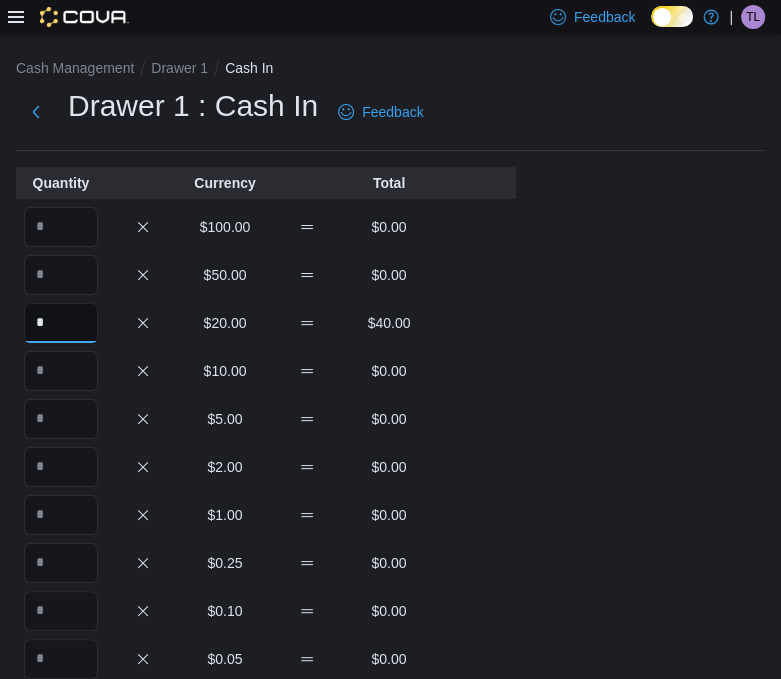 type on "*" 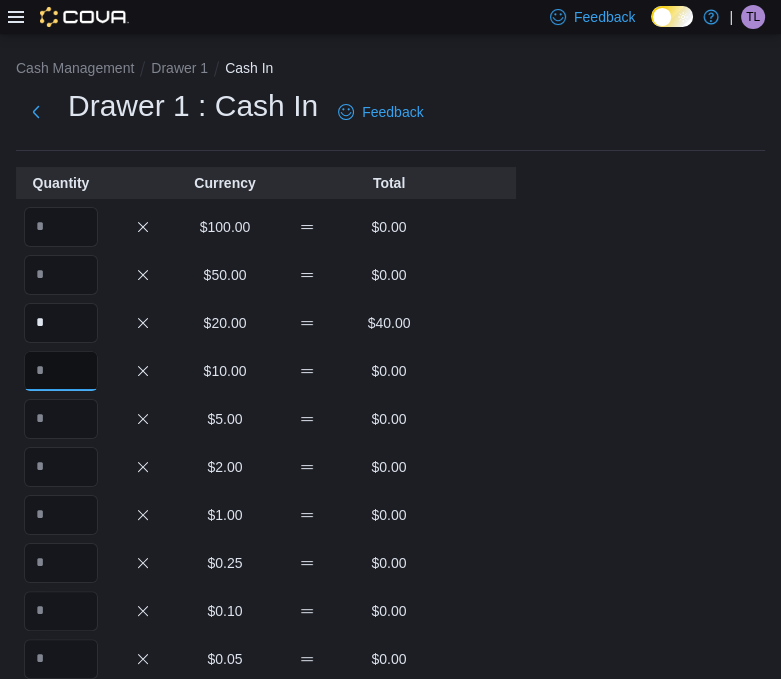 click at bounding box center [61, 371] 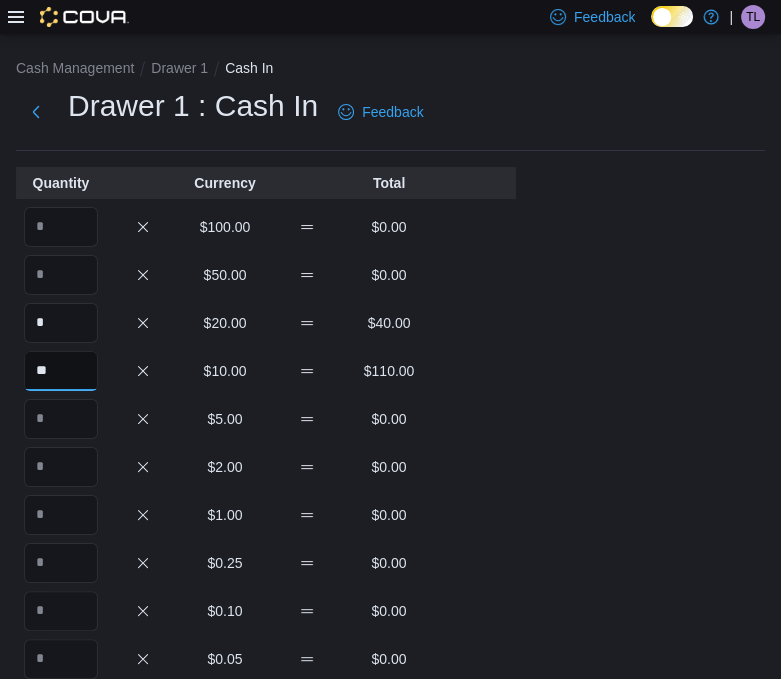 type on "**" 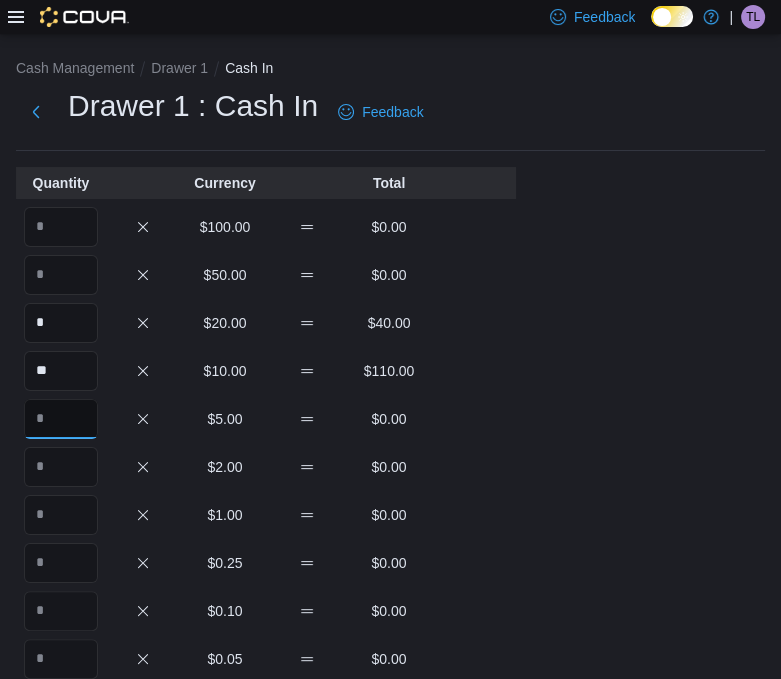 click at bounding box center (61, 419) 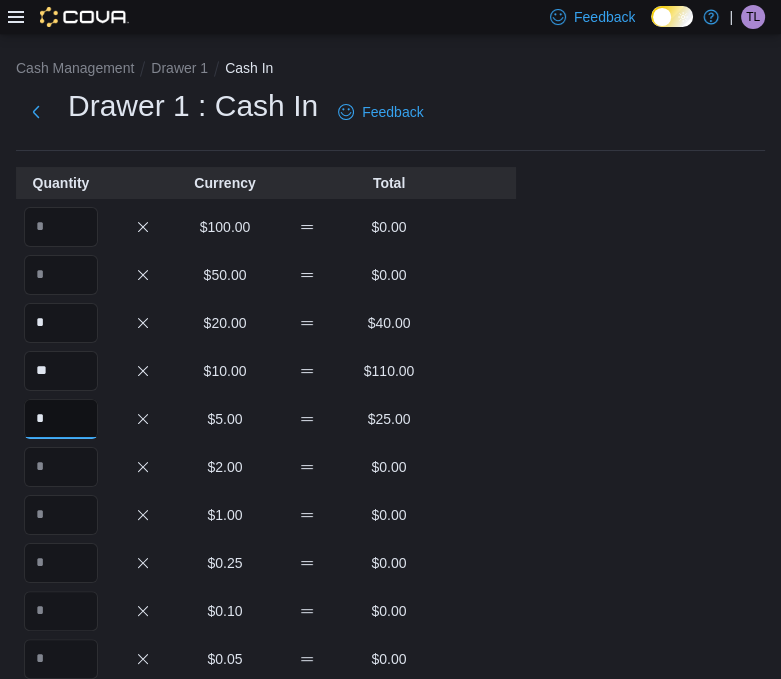 type on "*" 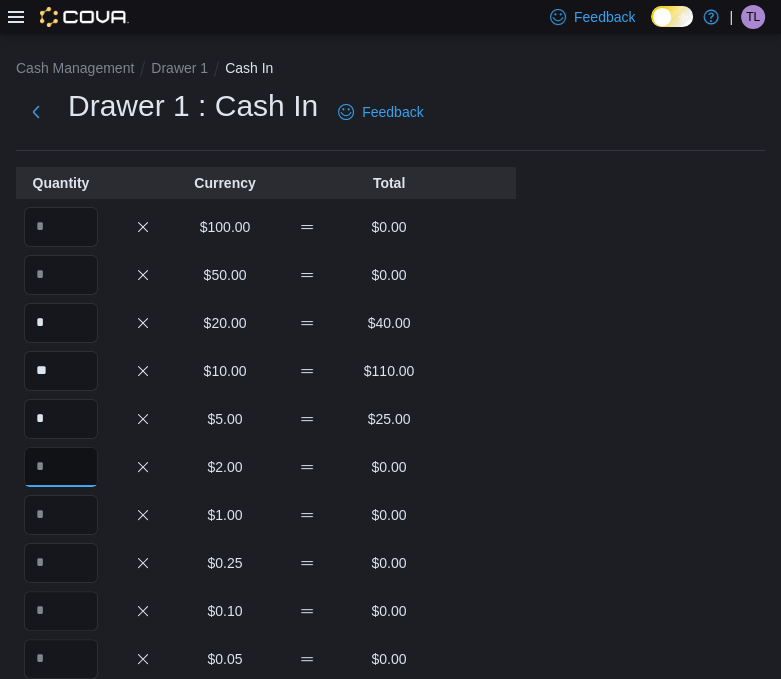 click at bounding box center (61, 467) 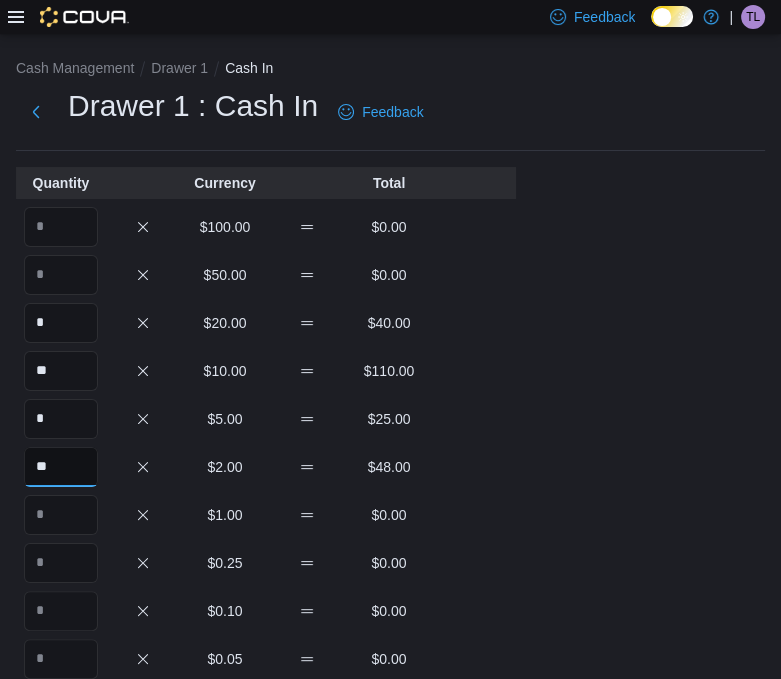 type on "**" 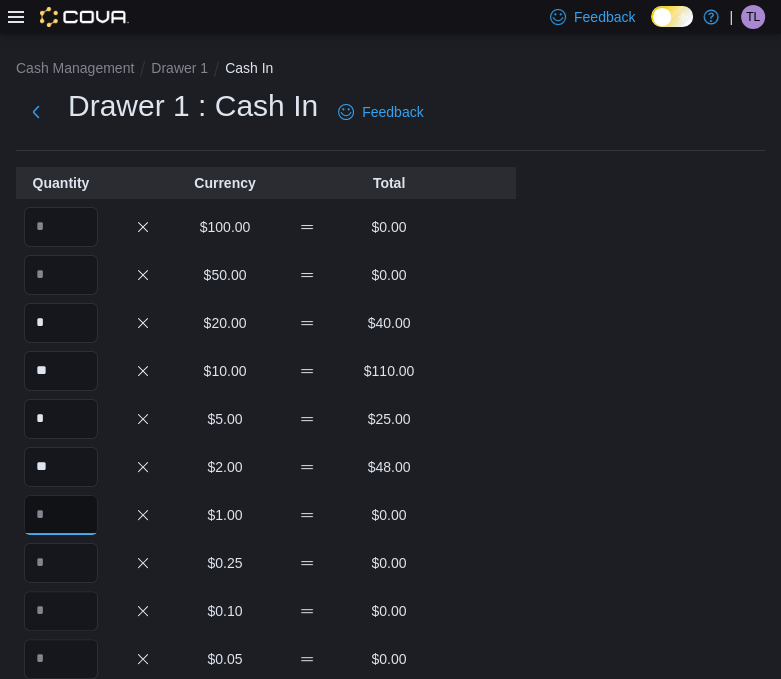 click at bounding box center [61, 515] 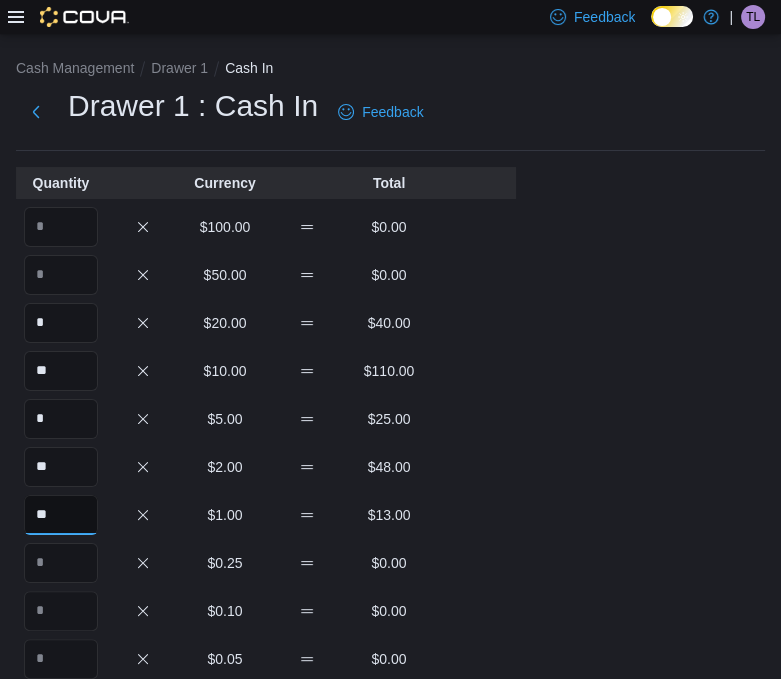 type on "**" 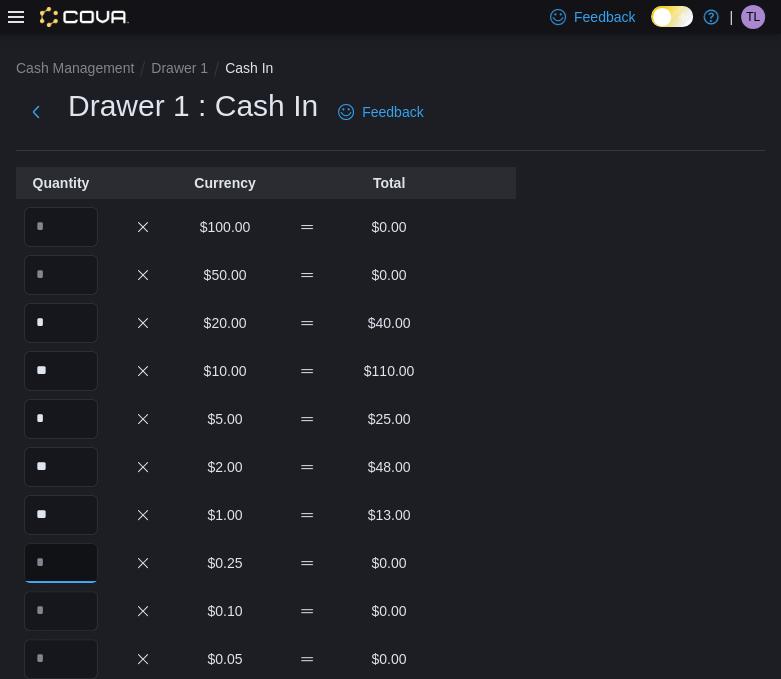 click at bounding box center (61, 563) 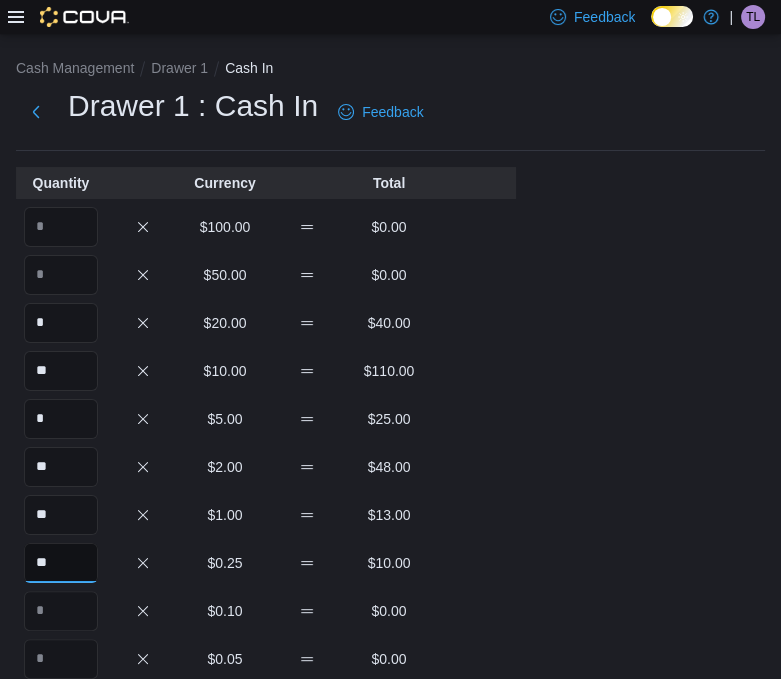 type on "**" 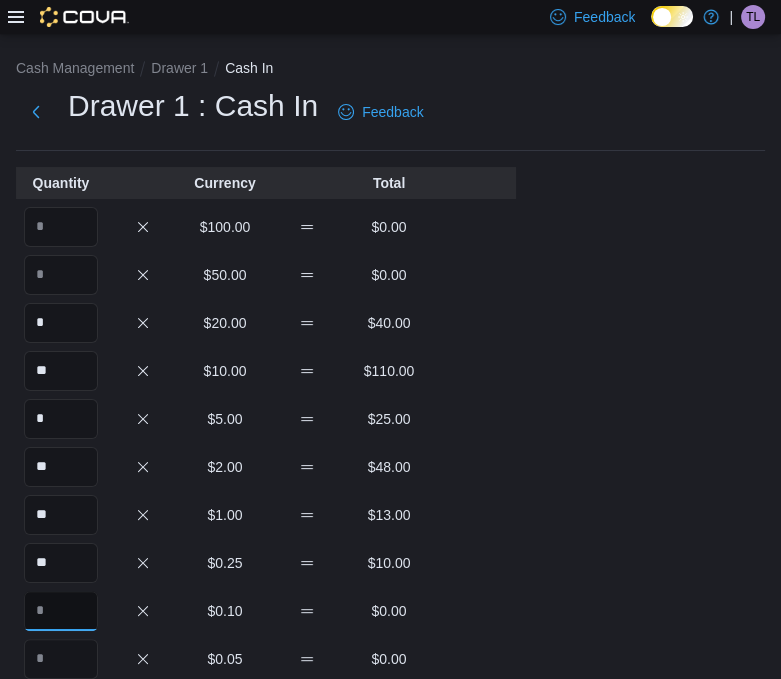 click at bounding box center (61, 611) 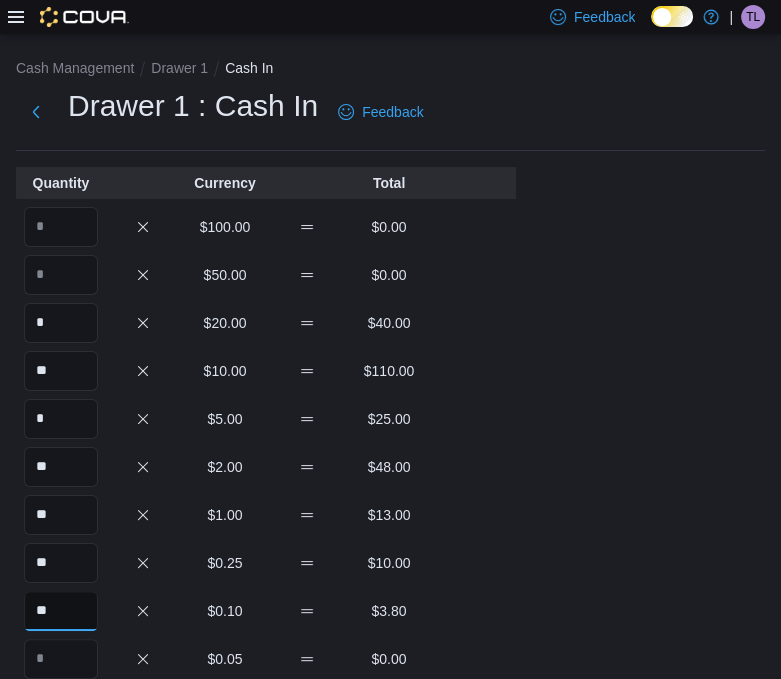 type on "**" 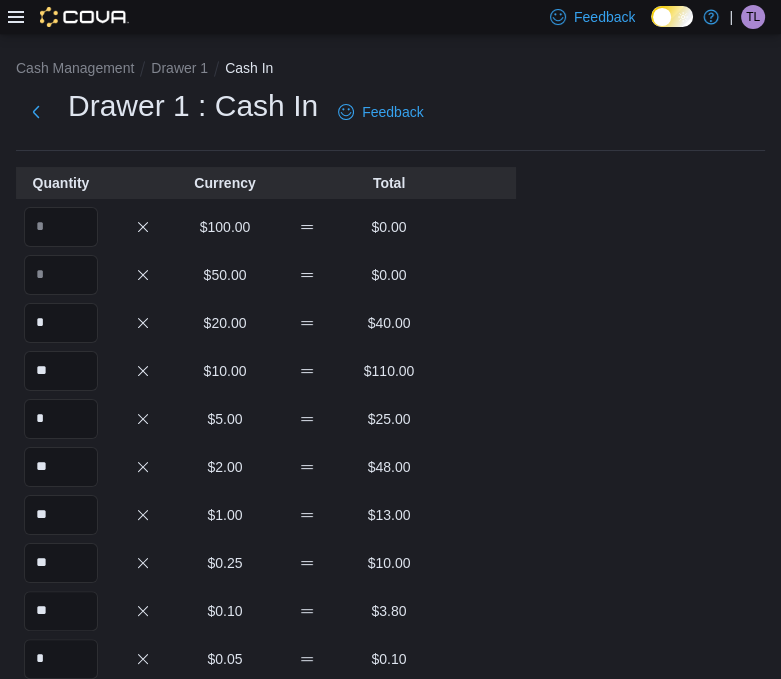 scroll, scrollTop: 367, scrollLeft: 0, axis: vertical 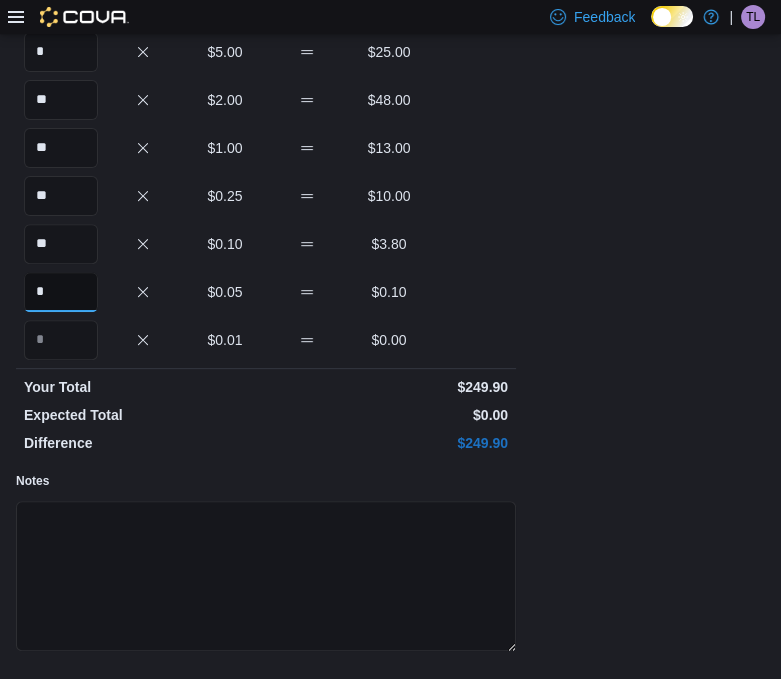 click on "*" at bounding box center (61, 292) 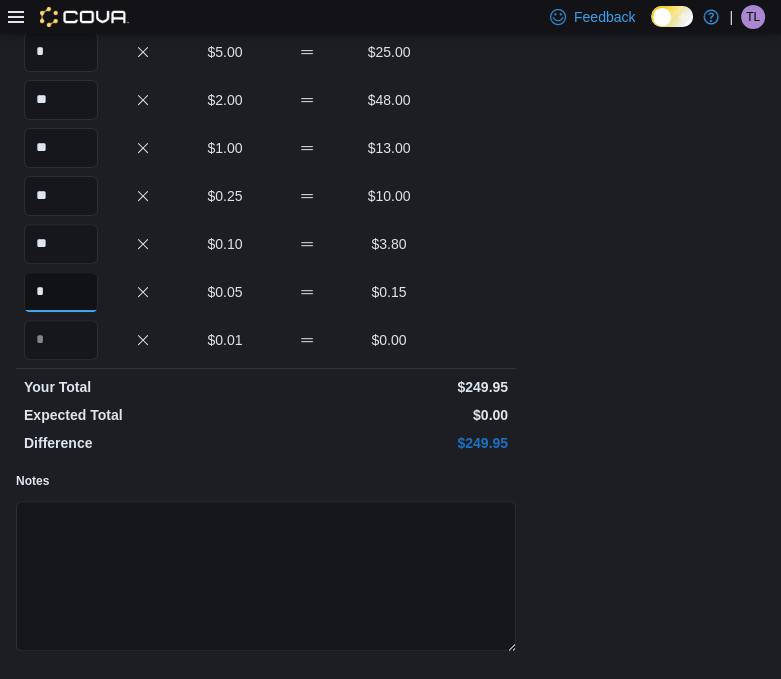 click on "*" at bounding box center (61, 292) 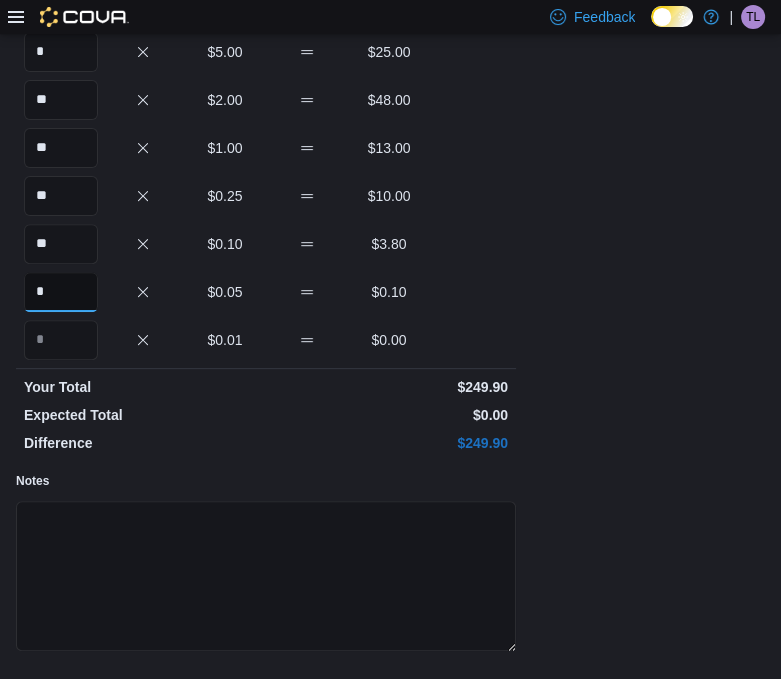 type on "*" 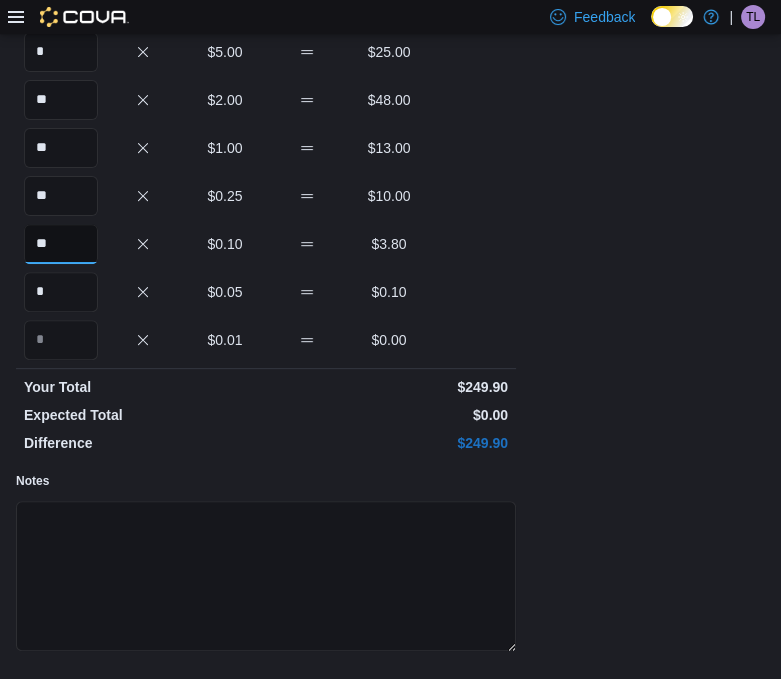 click on "**" at bounding box center [61, 244] 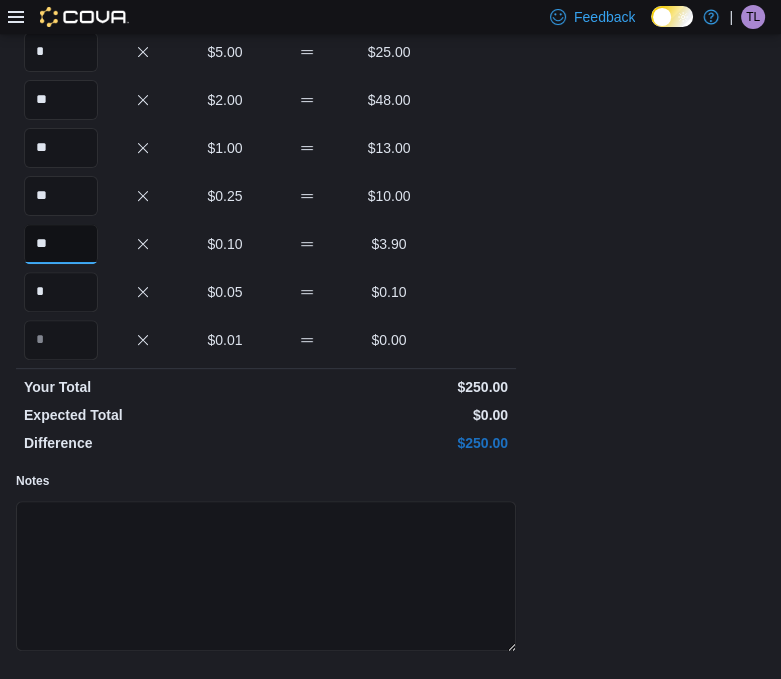type on "**" 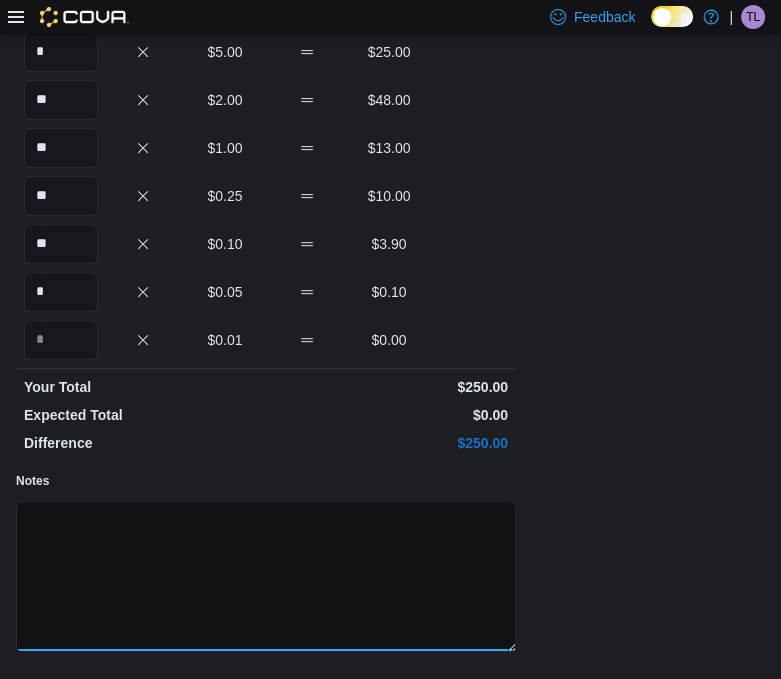 click on "Notes" at bounding box center [266, 576] 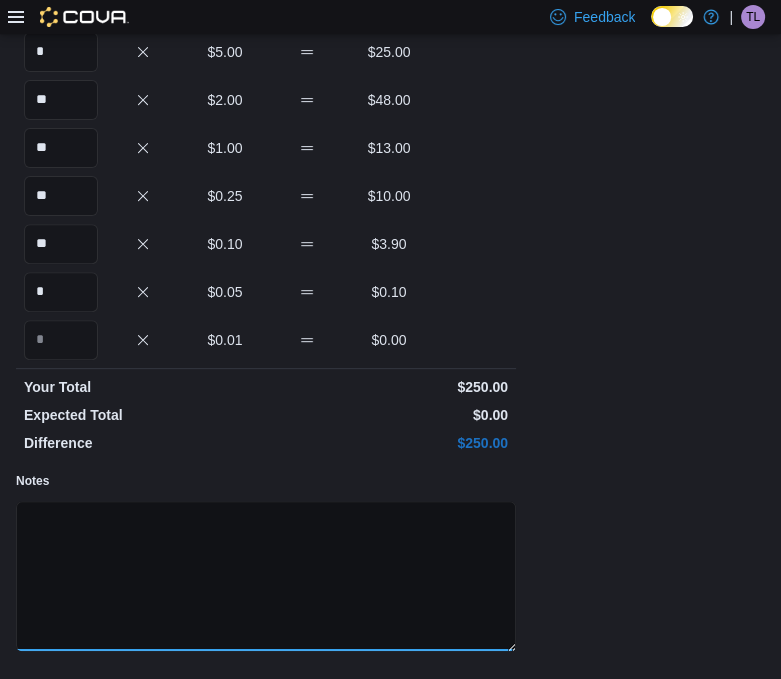 scroll, scrollTop: 425, scrollLeft: 0, axis: vertical 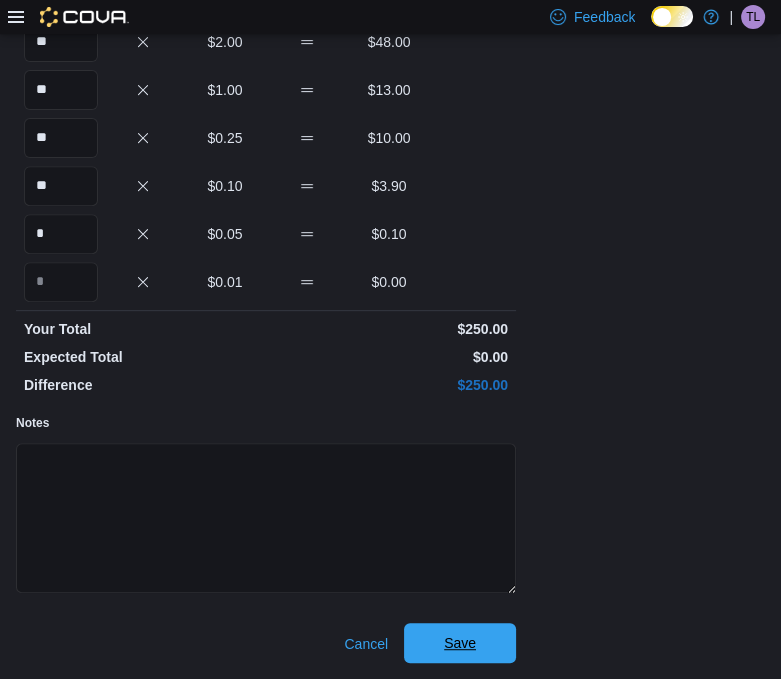click on "Save" at bounding box center [460, 643] 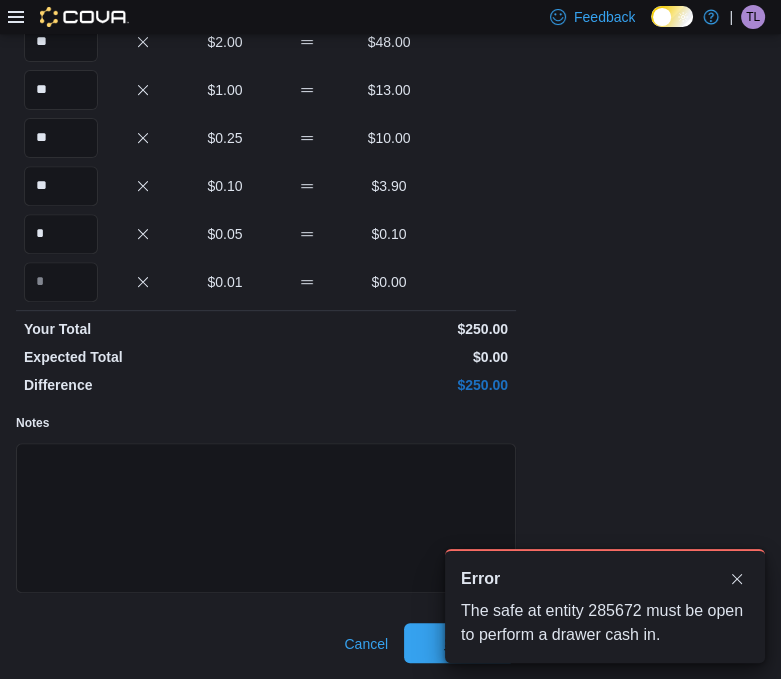 scroll, scrollTop: 0, scrollLeft: 0, axis: both 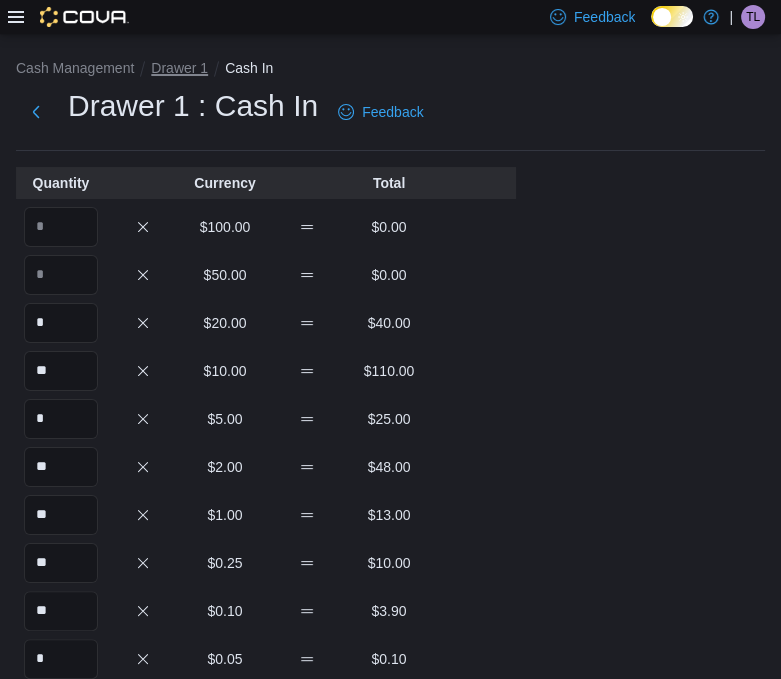 click on "Drawer 1" at bounding box center [179, 68] 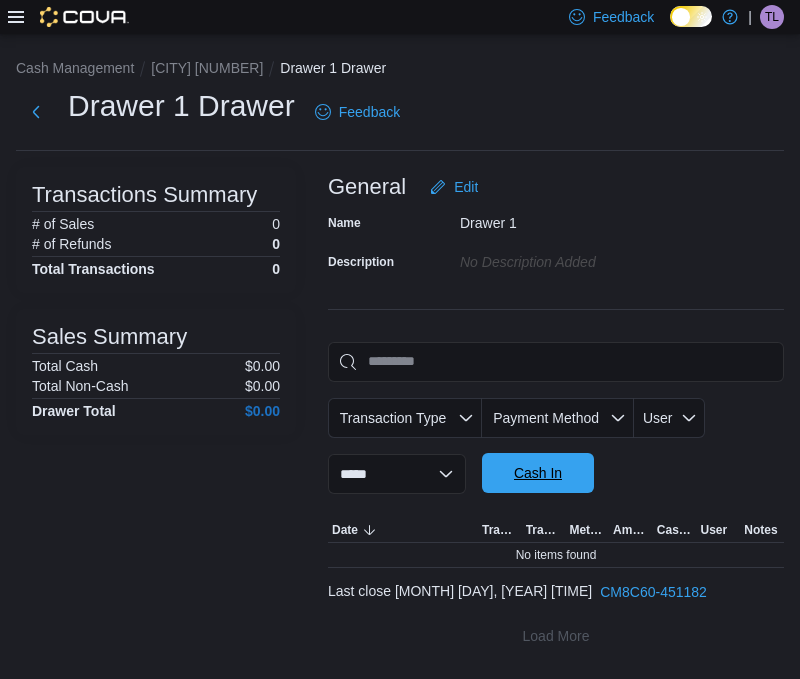 click on "Cash In" at bounding box center [538, 473] 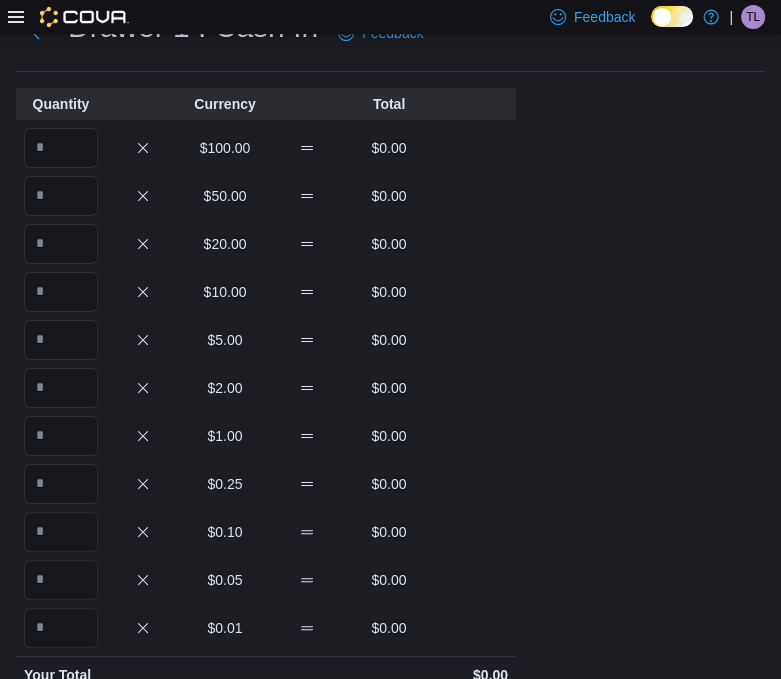 scroll, scrollTop: 80, scrollLeft: 0, axis: vertical 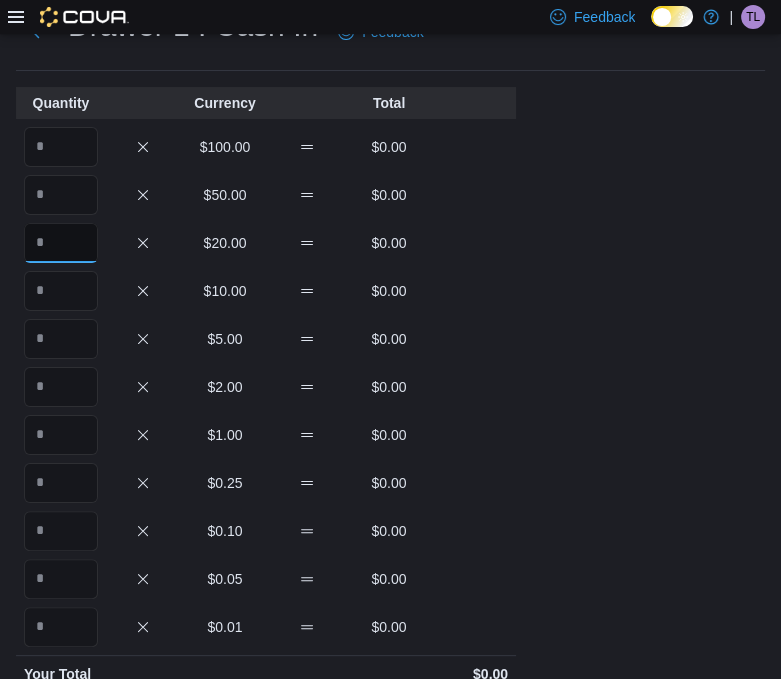 click at bounding box center (61, 243) 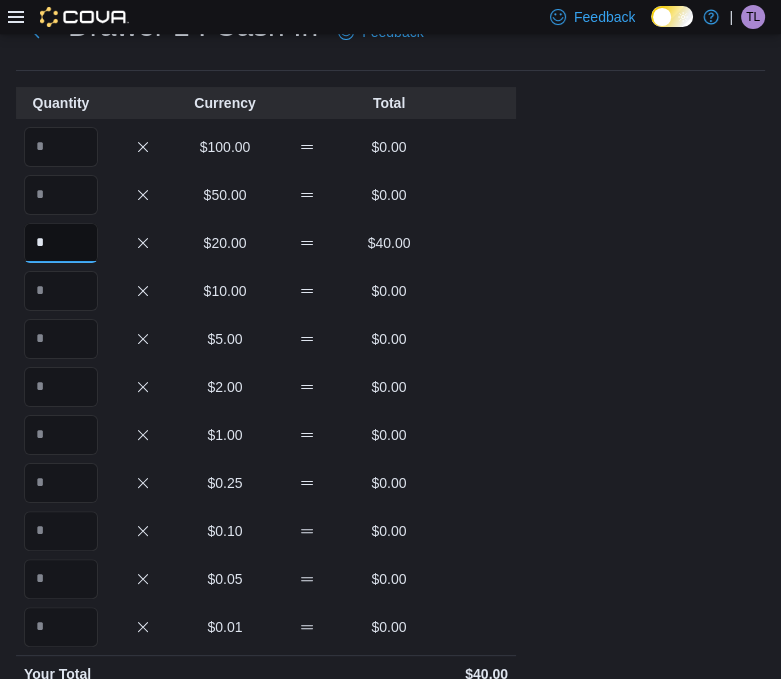 type on "*" 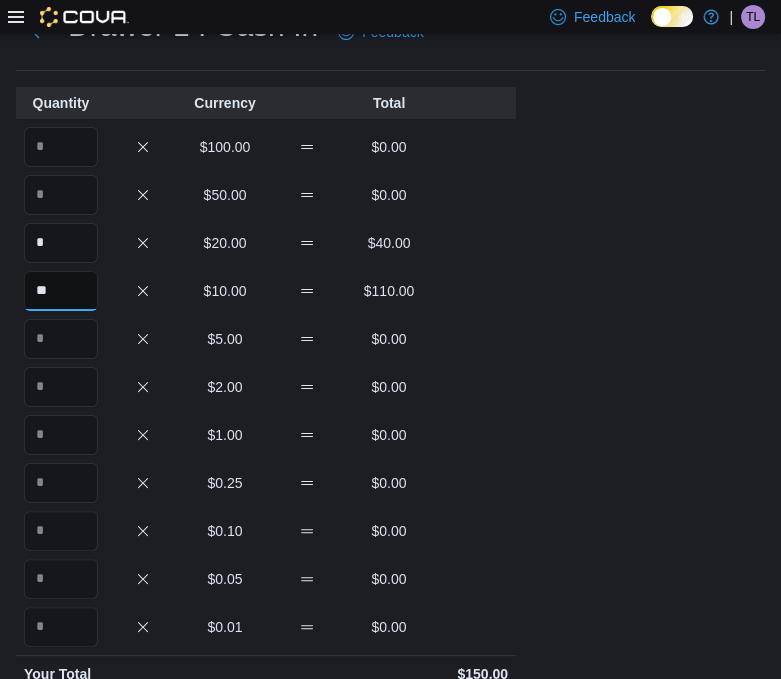type on "**" 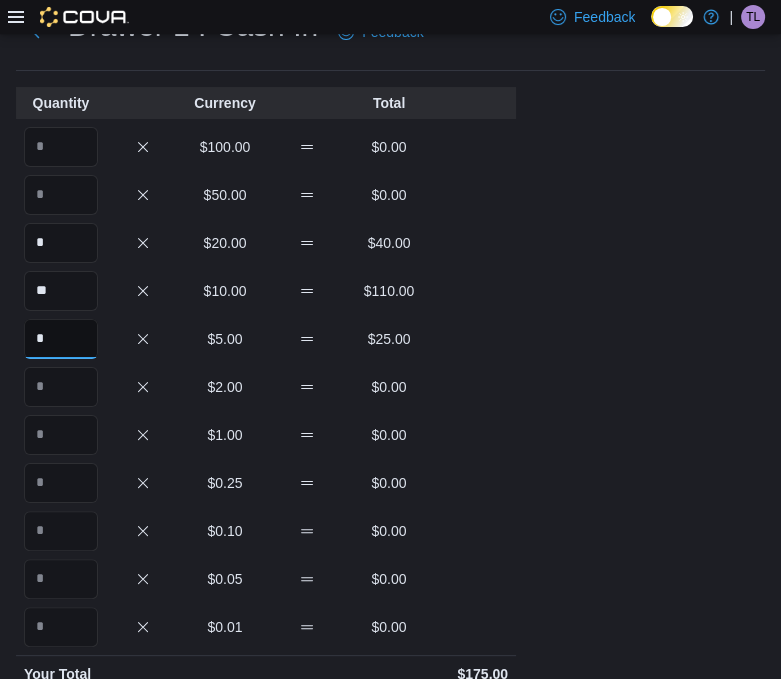 type on "*" 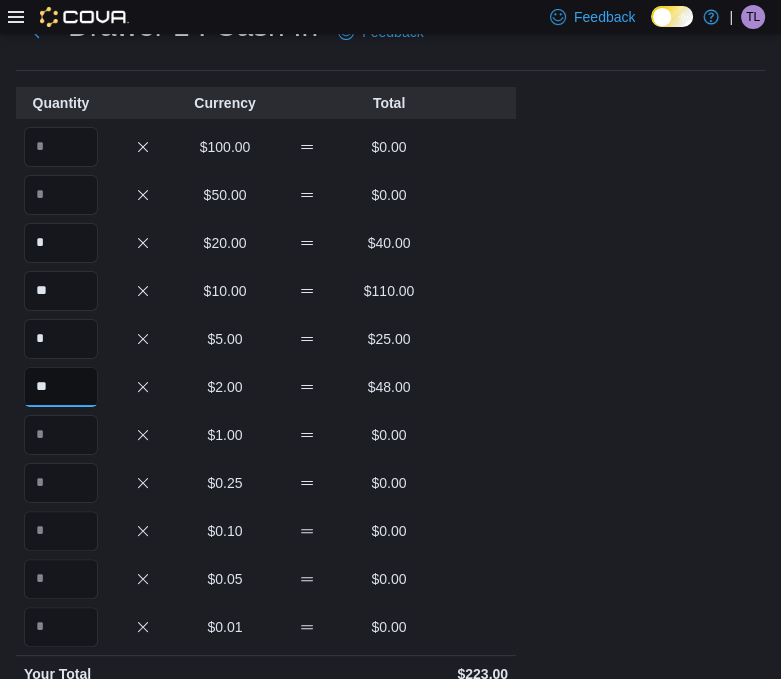 type on "**" 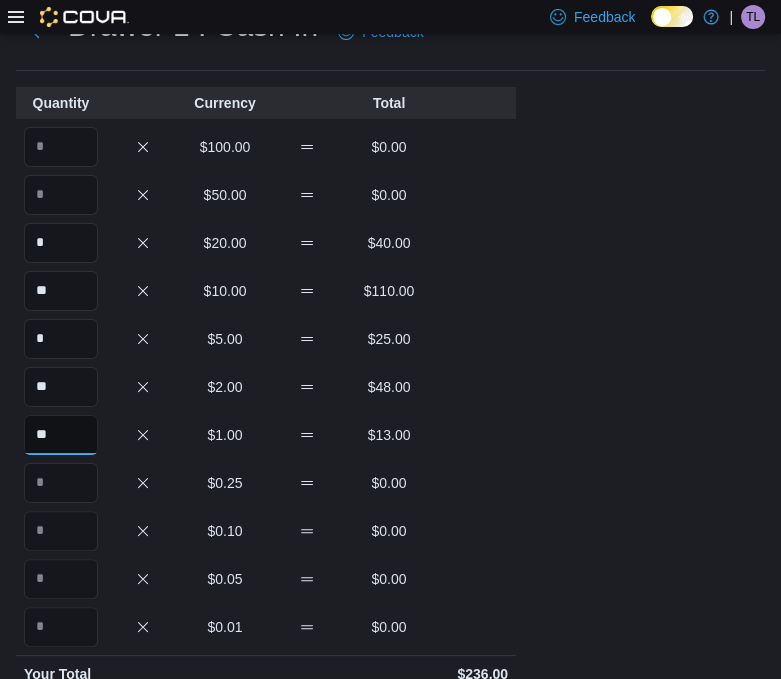 type on "**" 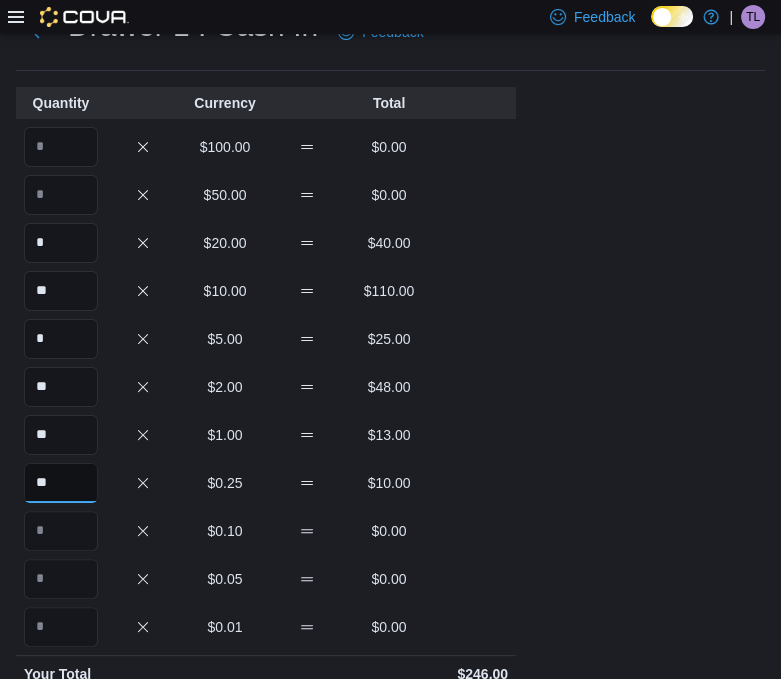 type on "**" 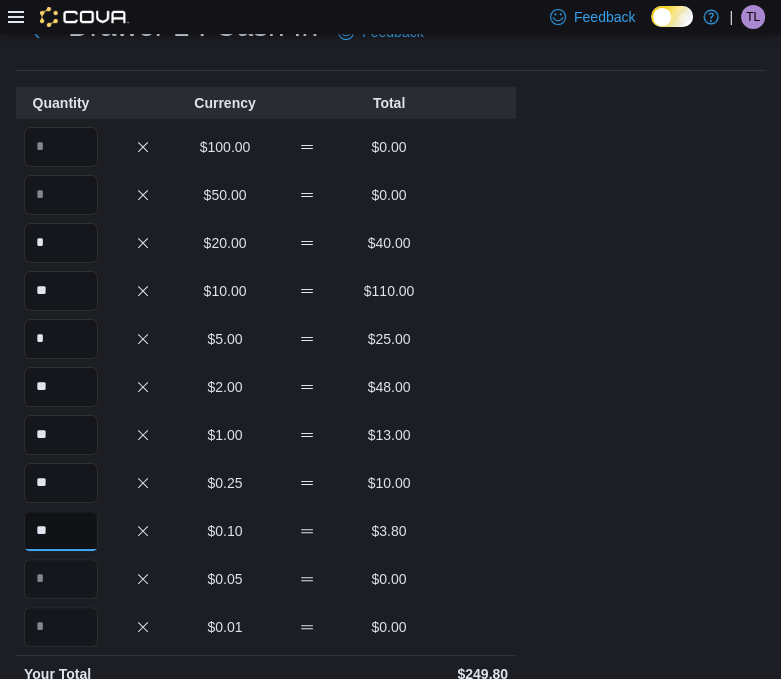 type on "**" 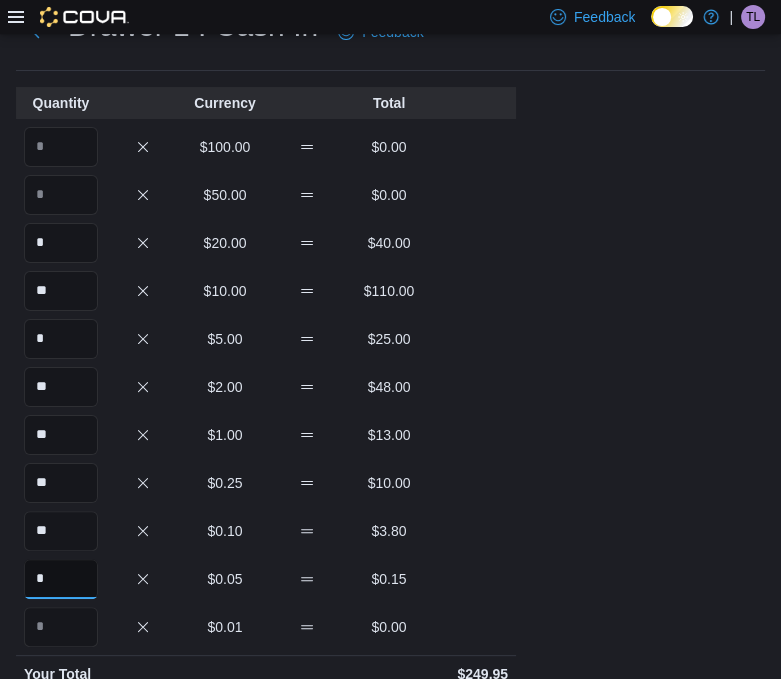 click on "*" at bounding box center [61, 579] 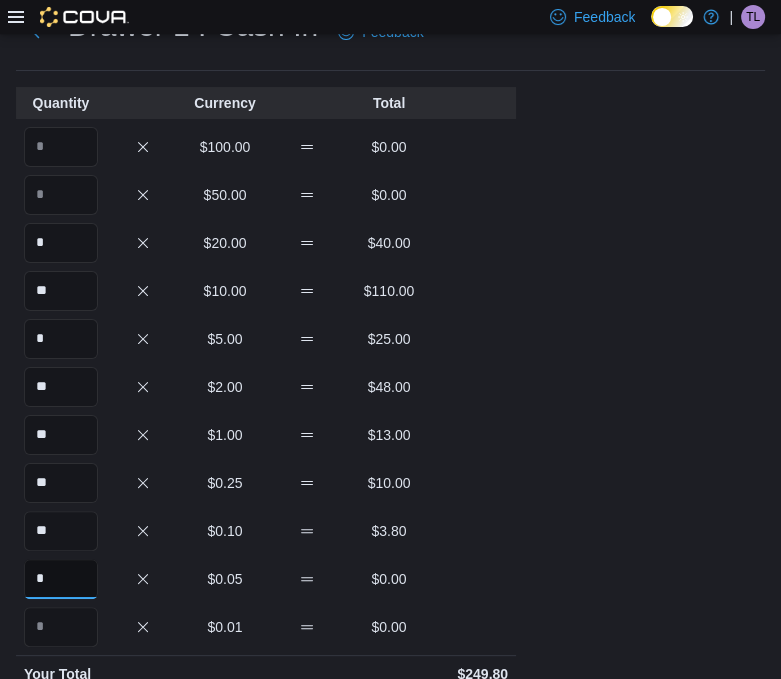type on "*" 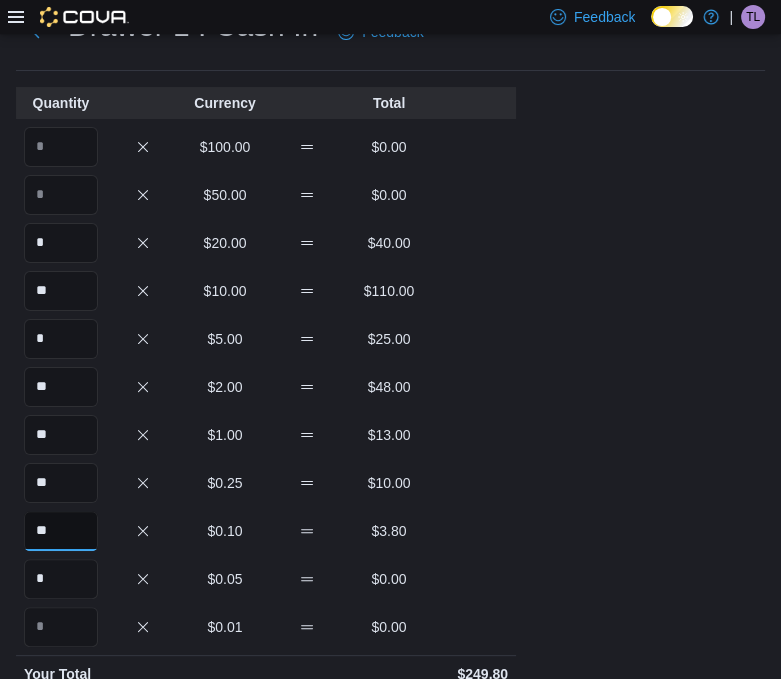 click on "**" at bounding box center (61, 531) 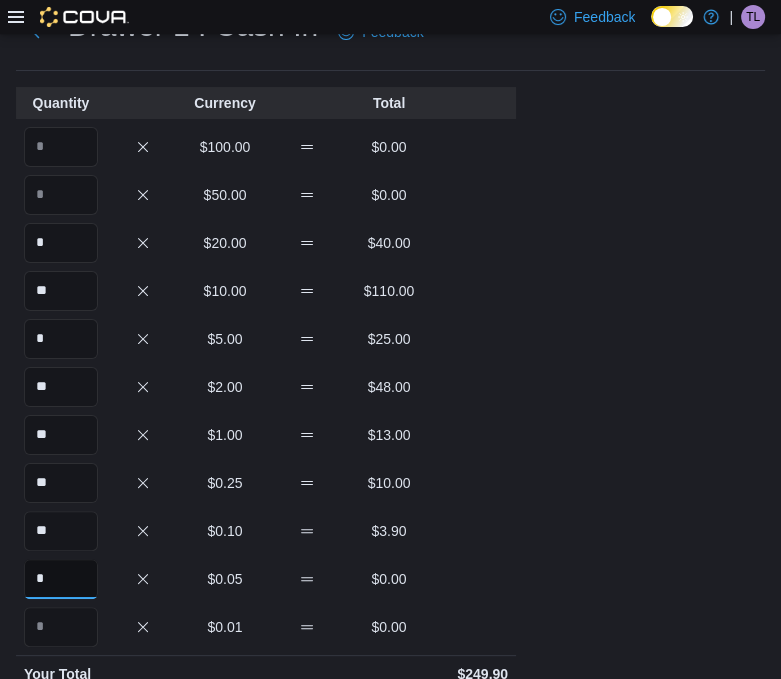 click on "*" at bounding box center [61, 579] 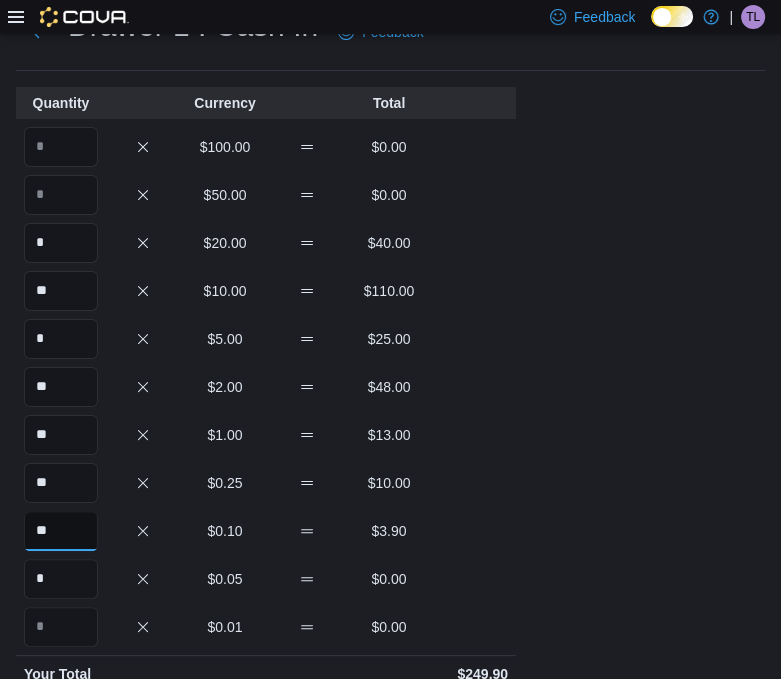 click on "**" at bounding box center (61, 531) 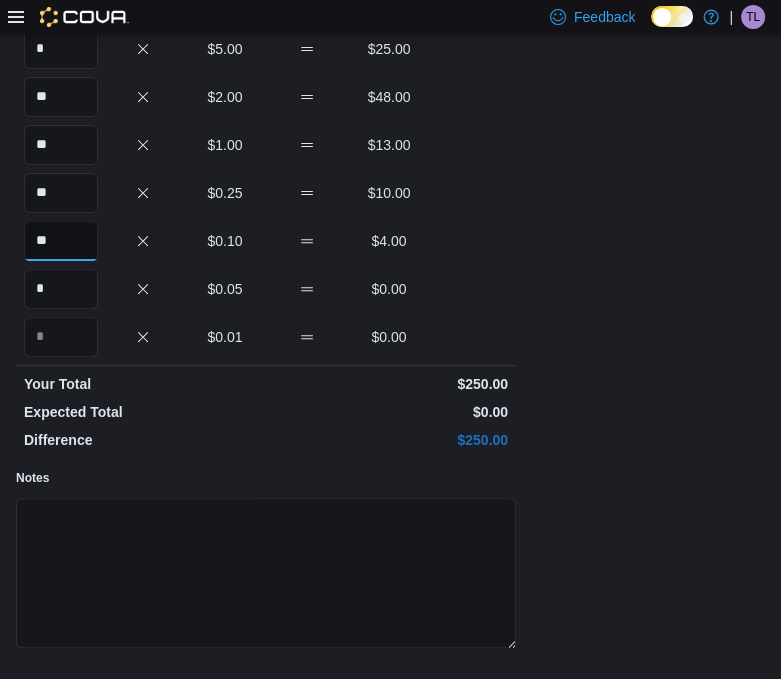 scroll, scrollTop: 425, scrollLeft: 0, axis: vertical 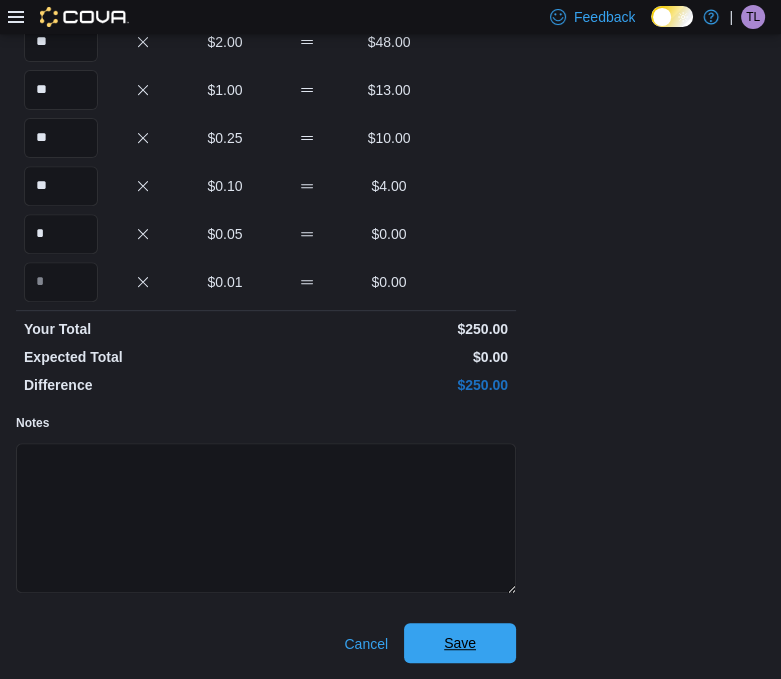 click on "Save" at bounding box center [460, 643] 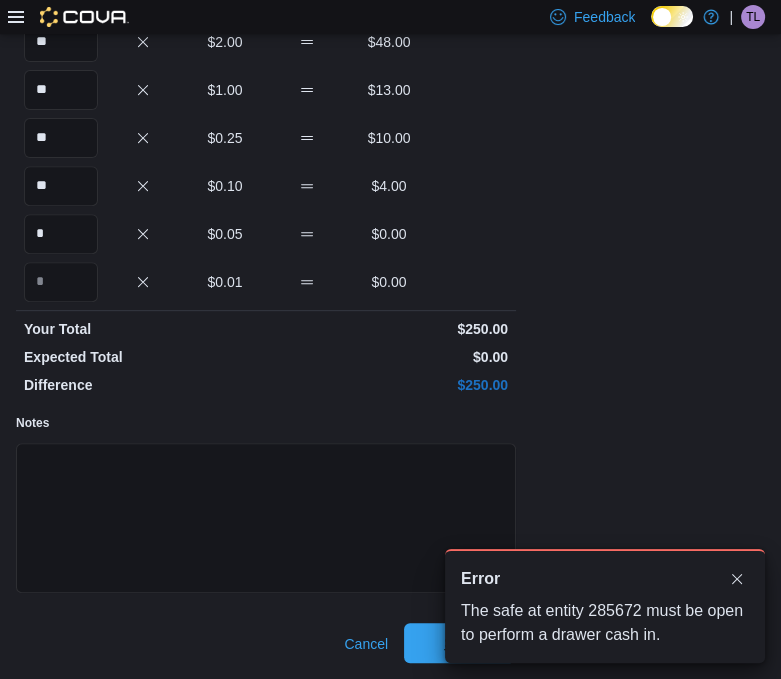 scroll, scrollTop: 0, scrollLeft: 0, axis: both 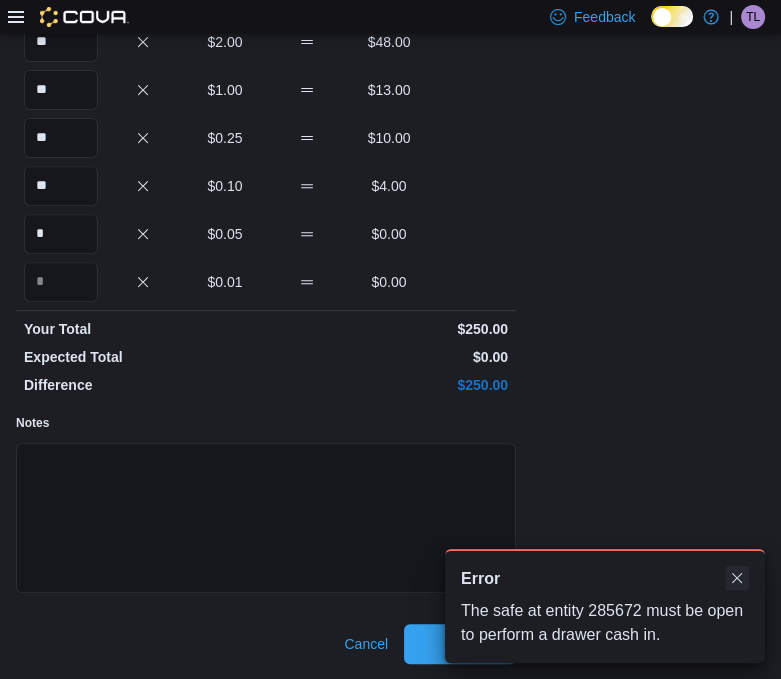 click at bounding box center (737, 578) 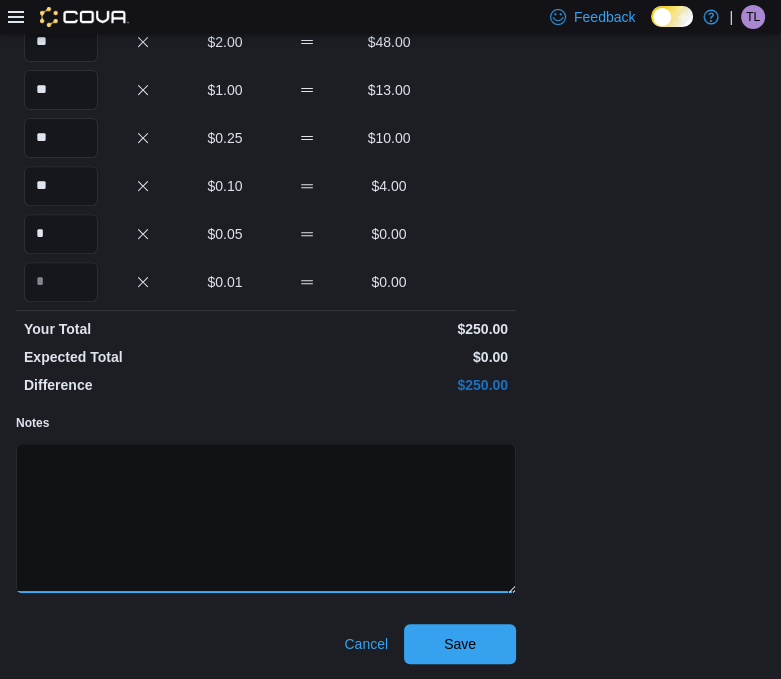 drag, startPoint x: 794, startPoint y: 408, endPoint x: 314, endPoint y: 512, distance: 491.13745 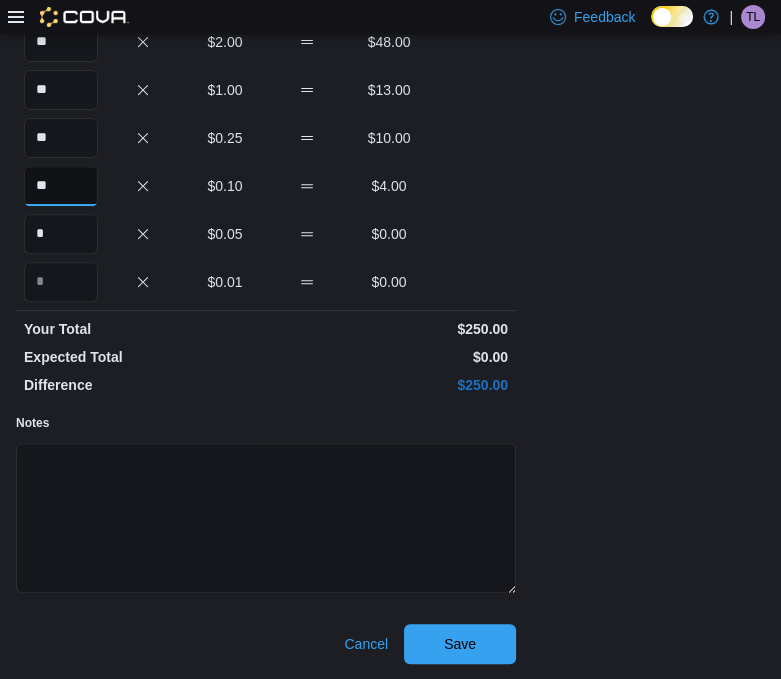 click on "**" at bounding box center [61, 186] 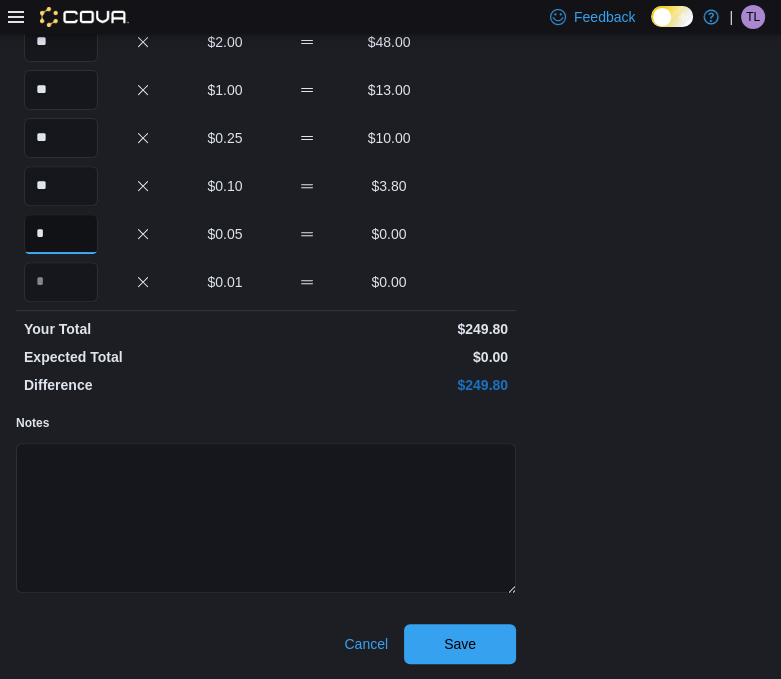 click on "*" at bounding box center (61, 234) 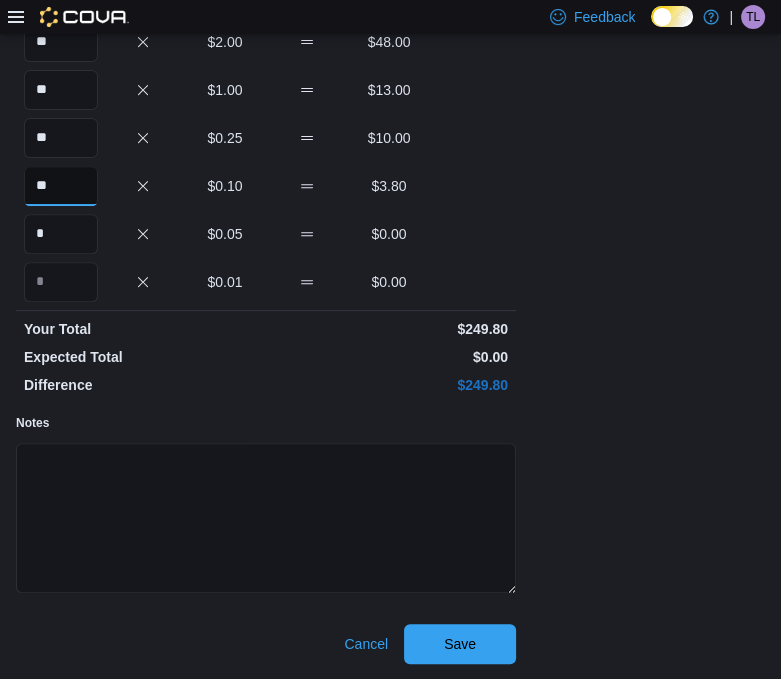 click on "**" at bounding box center (61, 186) 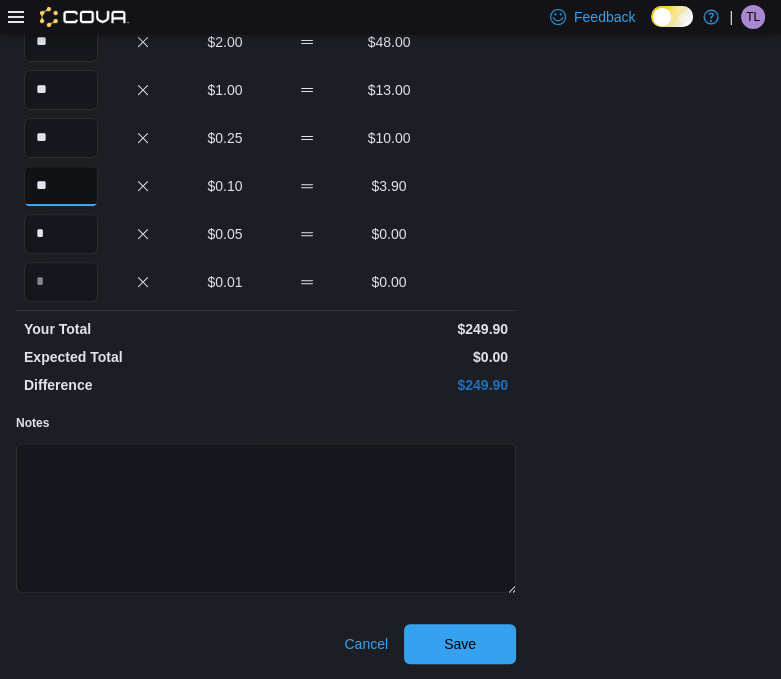 type on "**" 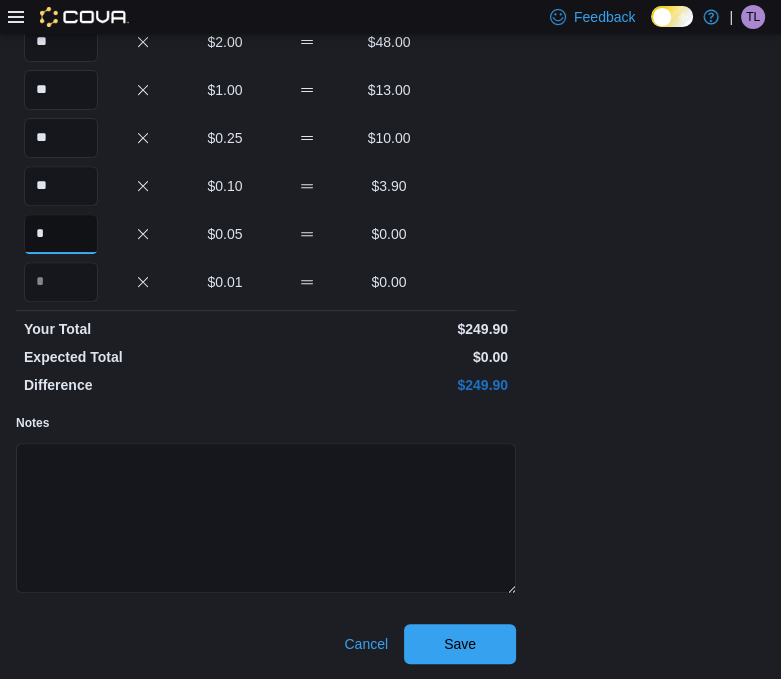 click on "*" at bounding box center [61, 234] 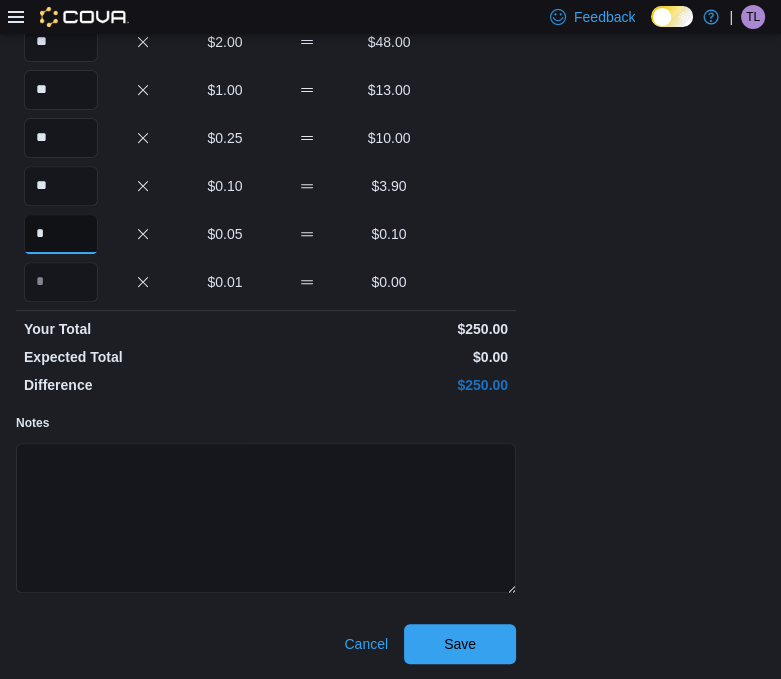 type on "*" 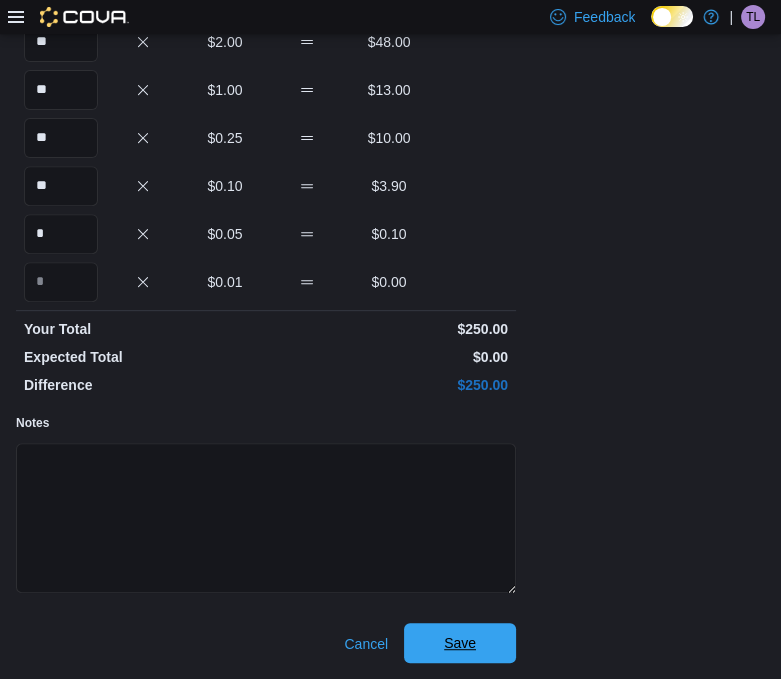 click on "Save" at bounding box center (460, 643) 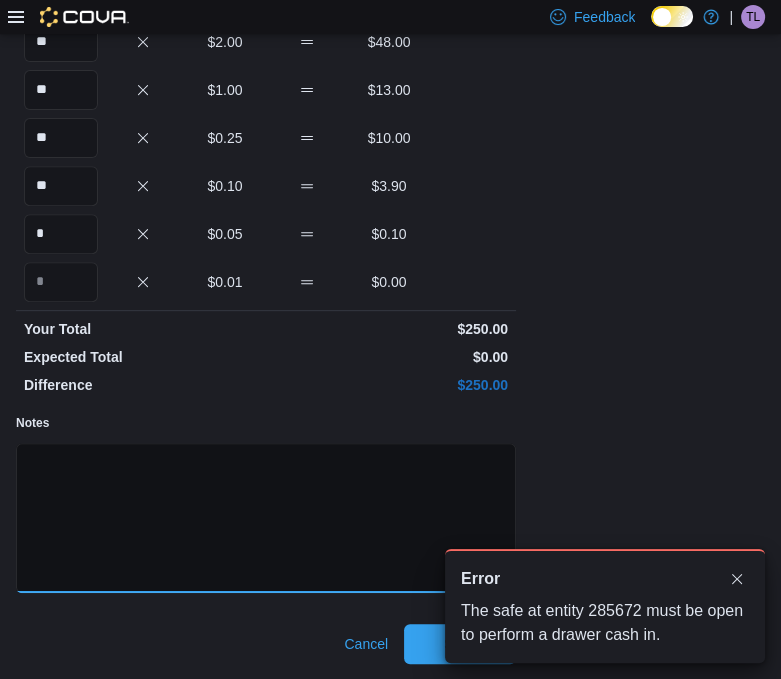drag, startPoint x: 791, startPoint y: 272, endPoint x: 745, endPoint y: 358, distance: 97.52948 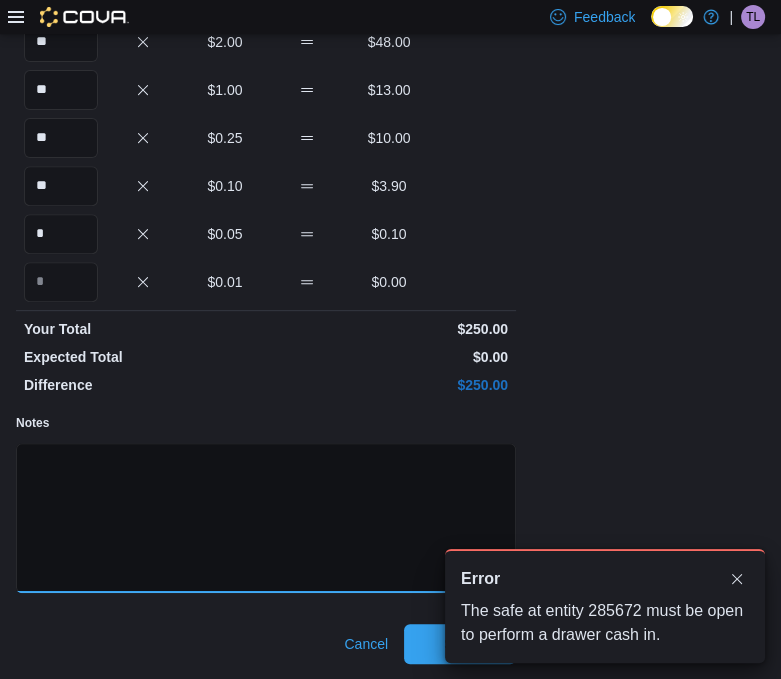 click on "Cash Management Drawer 1 Cash In Drawer 1 : Cash In Feedback   Quantity Currency Total $100.00 $0.00 $50.00 $0.00 * $20.00 $40.00 ** $10.00 $110.00 * $5.00 $25.00 ** $2.00 $48.00 ** $1.00 $13.00 ** $0.25 $10.00 ** $0.10 $3.90 * $0.05 $0.10 $0.01 $0.00 Your Total $250.00 Expected Total $0.00 Difference $250.00 Notes  Cancel Save" at bounding box center [390, 144] 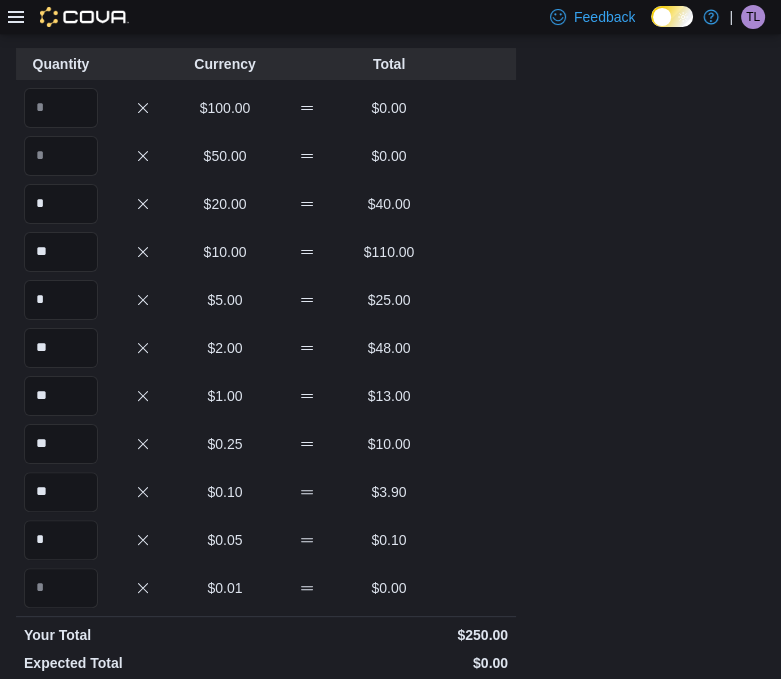 scroll, scrollTop: 112, scrollLeft: 0, axis: vertical 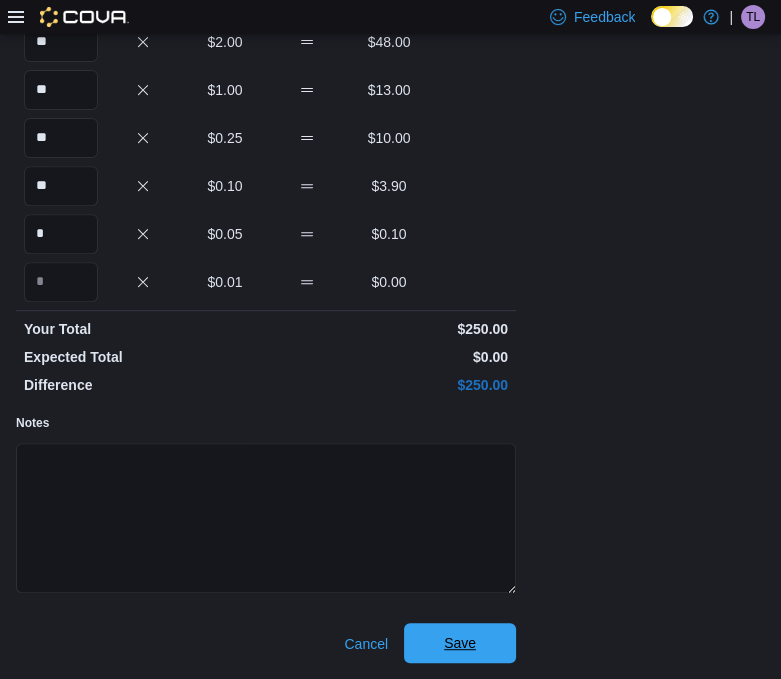 click on "Save" at bounding box center [460, 643] 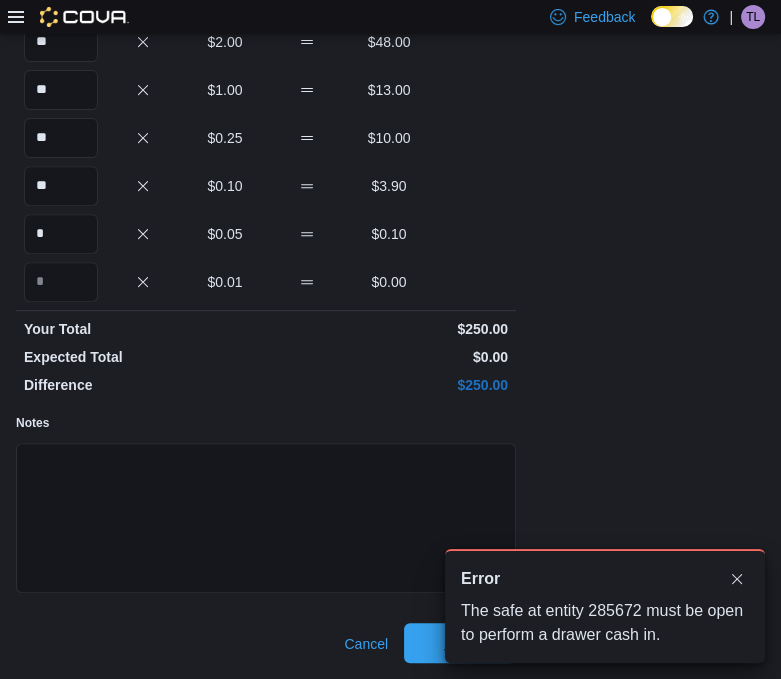 scroll, scrollTop: 0, scrollLeft: 0, axis: both 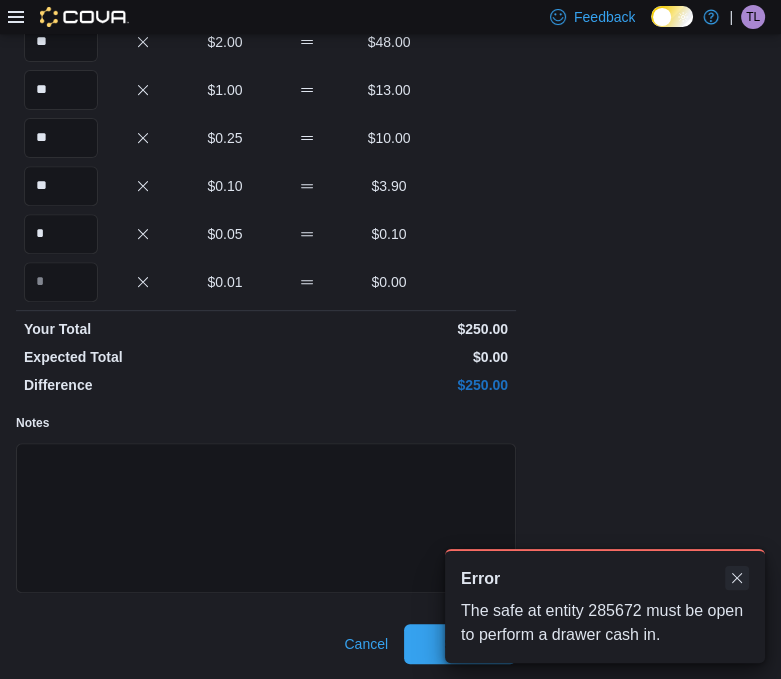 click at bounding box center (737, 578) 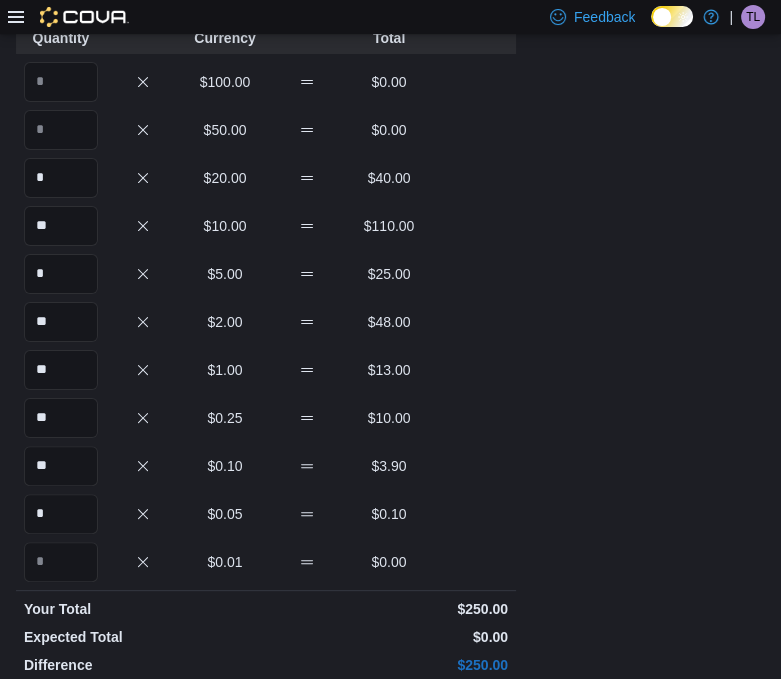 scroll, scrollTop: 140, scrollLeft: 0, axis: vertical 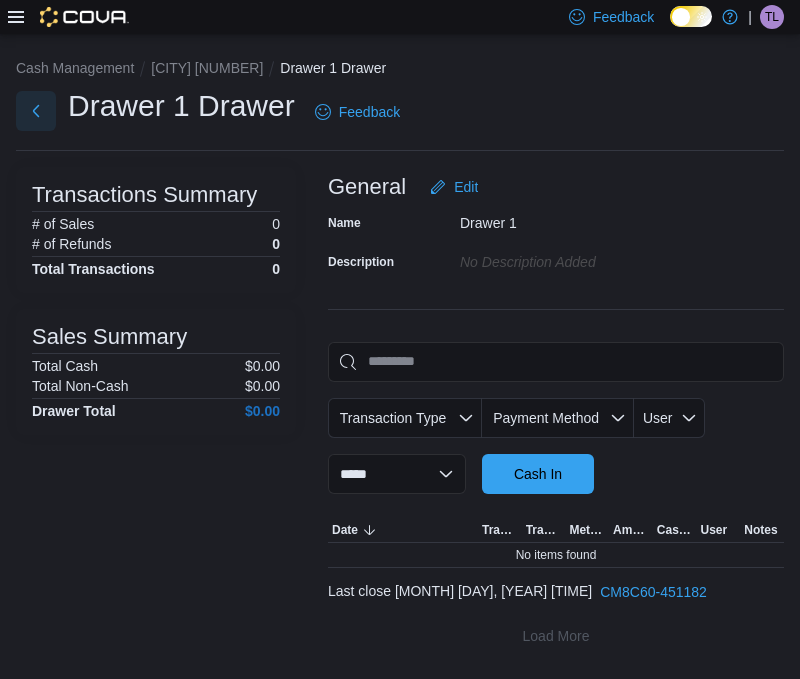 click at bounding box center [36, 111] 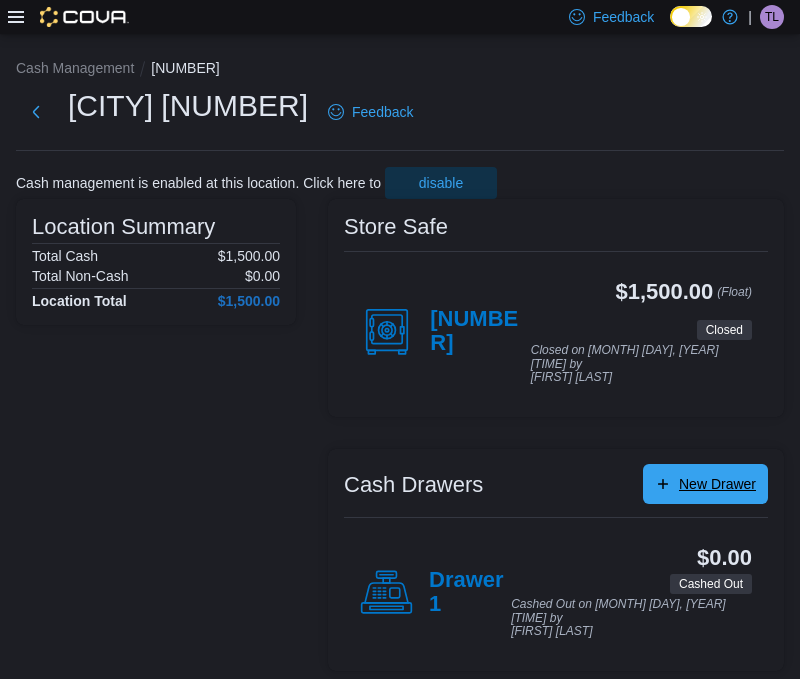 click on "New Drawer" at bounding box center [705, 484] 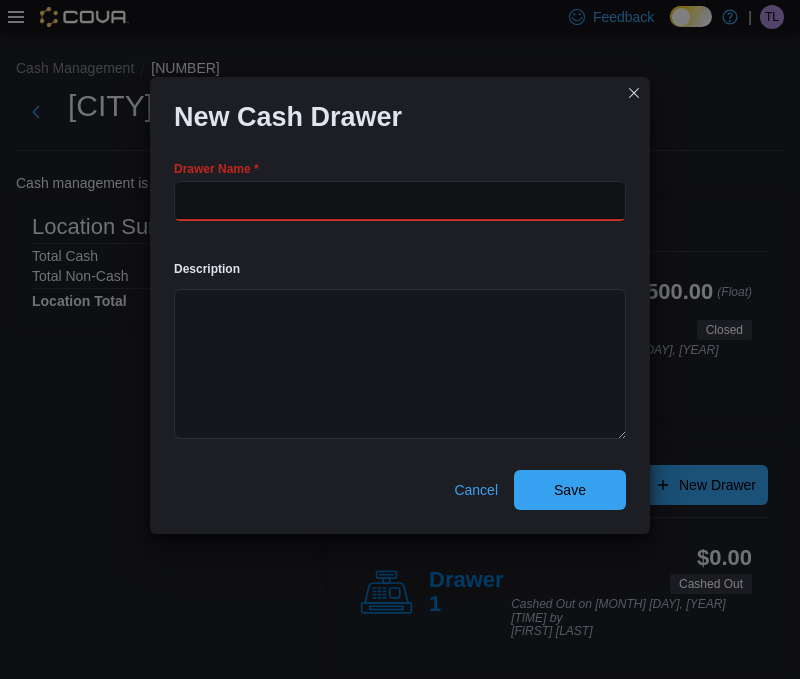 click at bounding box center [400, 201] 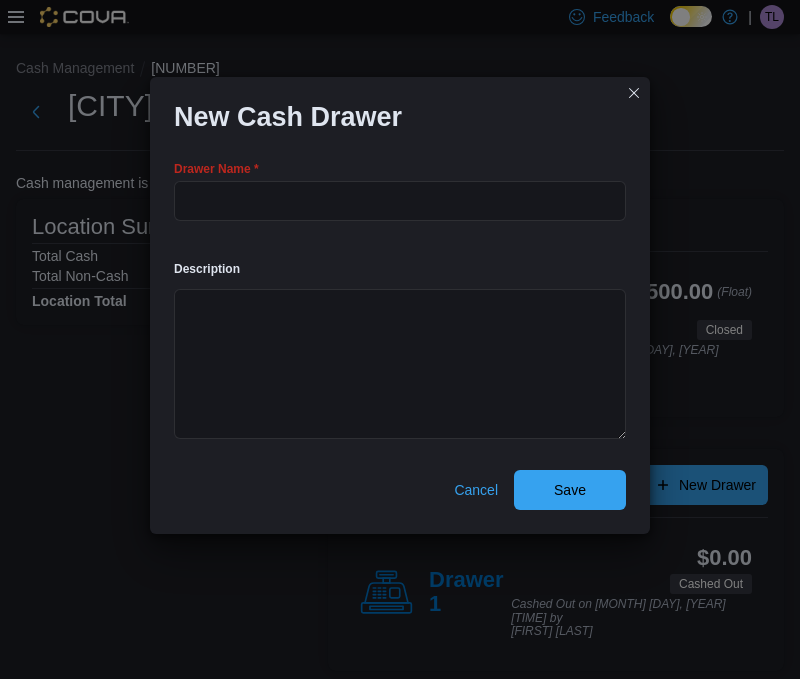 click on "Drawer Name *" at bounding box center (400, 169) 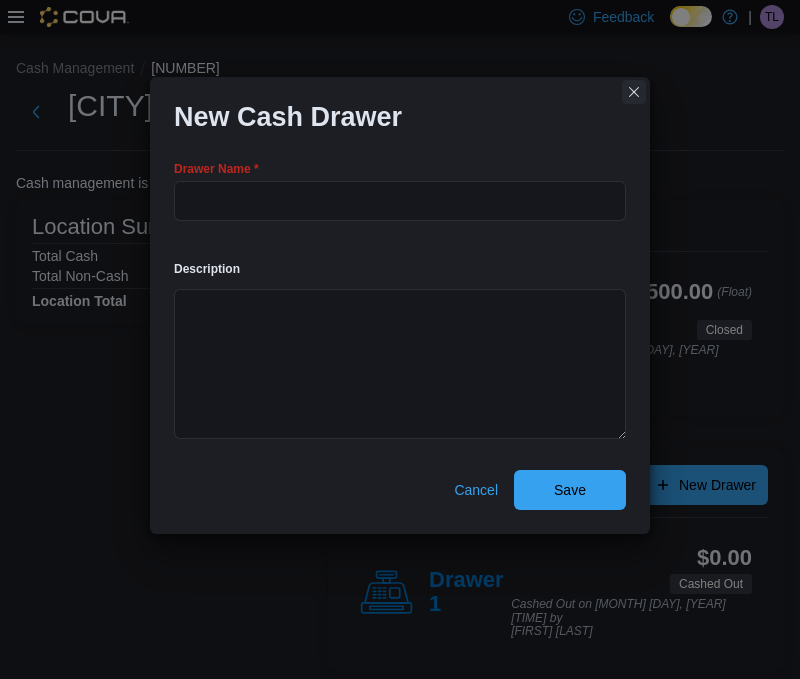 click at bounding box center [634, 92] 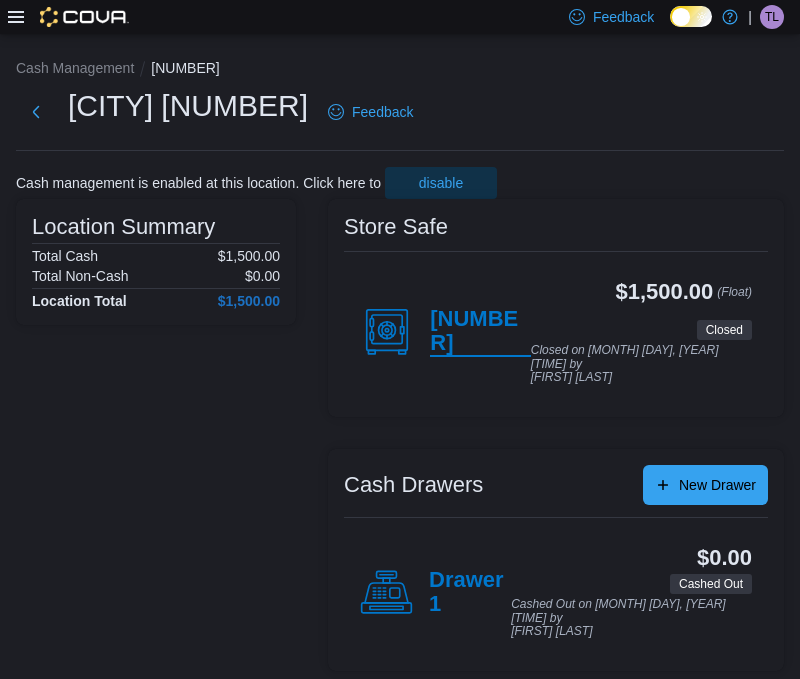 click on "[NUMBER]" at bounding box center (480, 332) 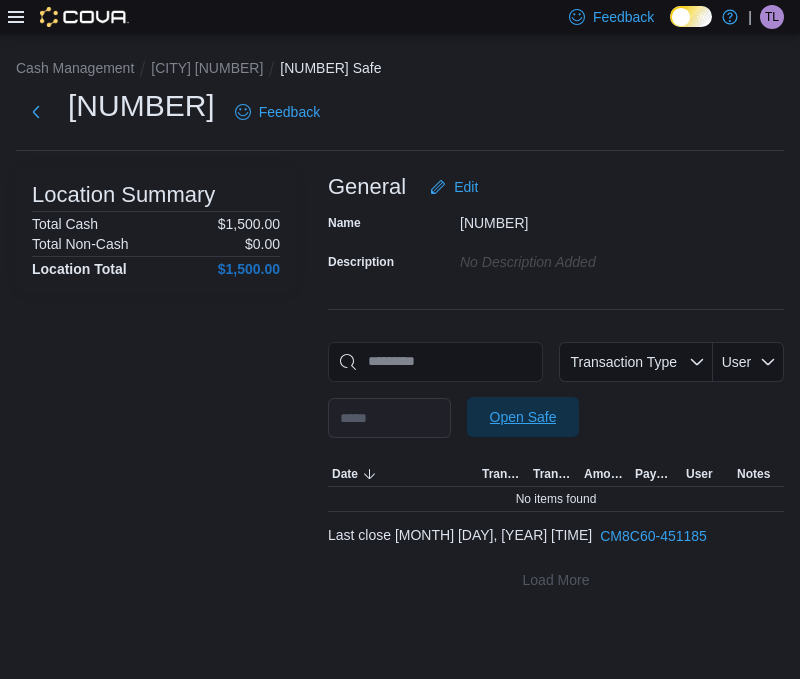 click on "Open Safe" at bounding box center [523, 417] 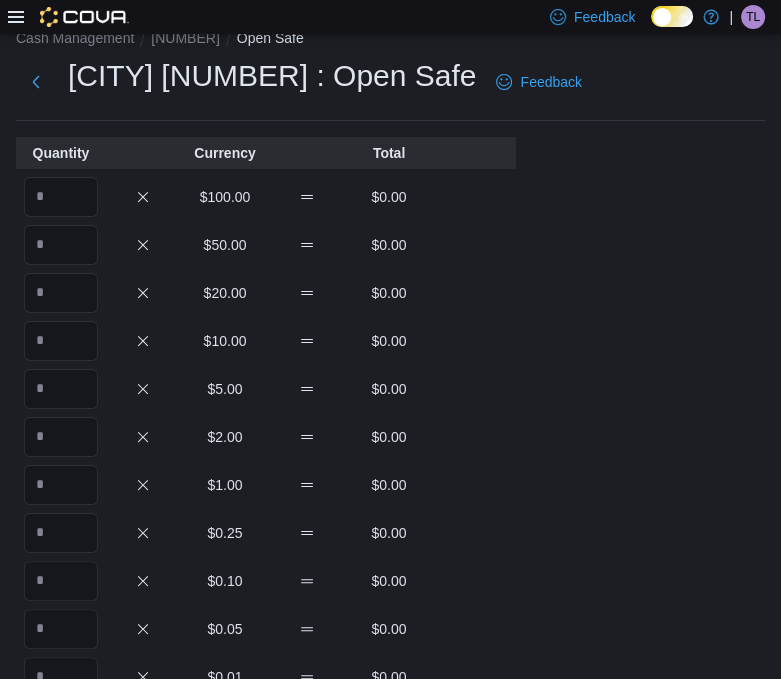 scroll, scrollTop: 0, scrollLeft: 0, axis: both 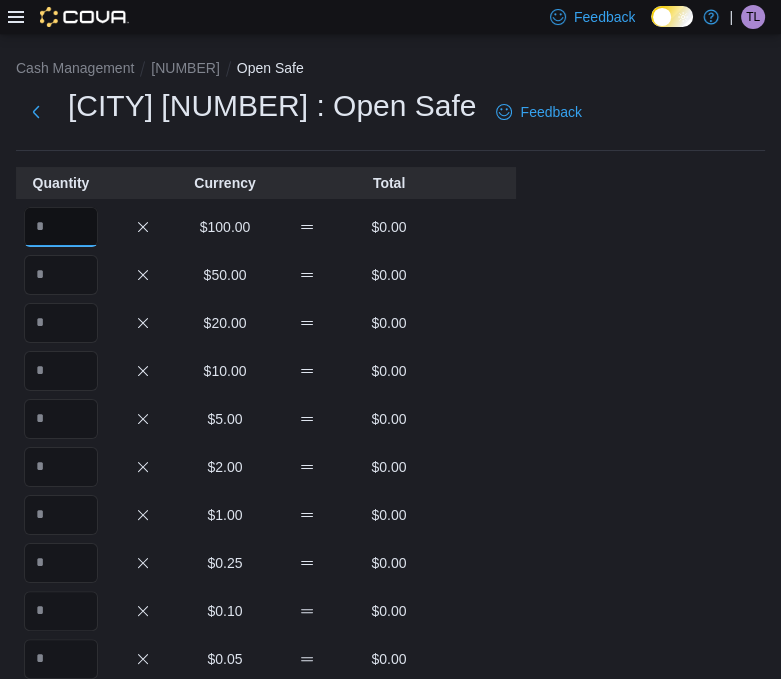 click at bounding box center (61, 227) 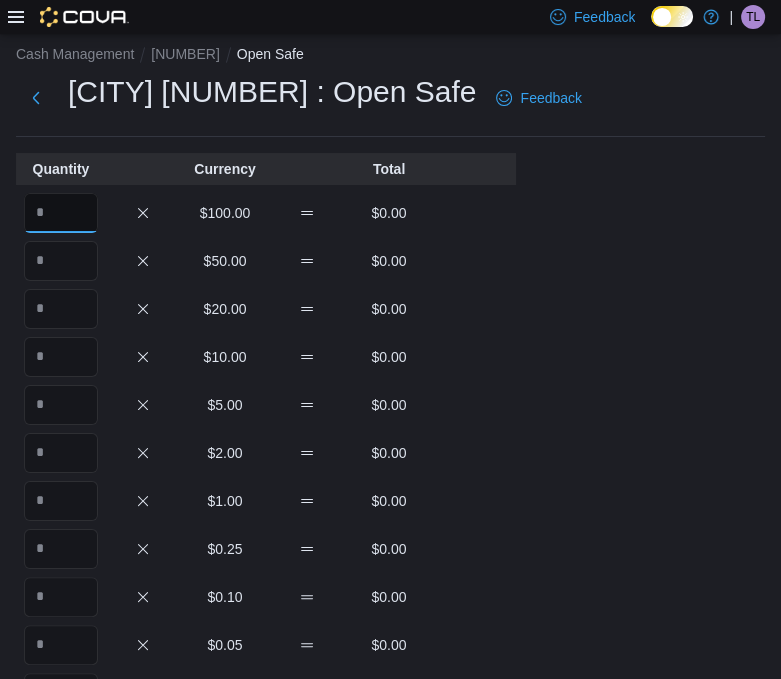 scroll, scrollTop: 0, scrollLeft: 0, axis: both 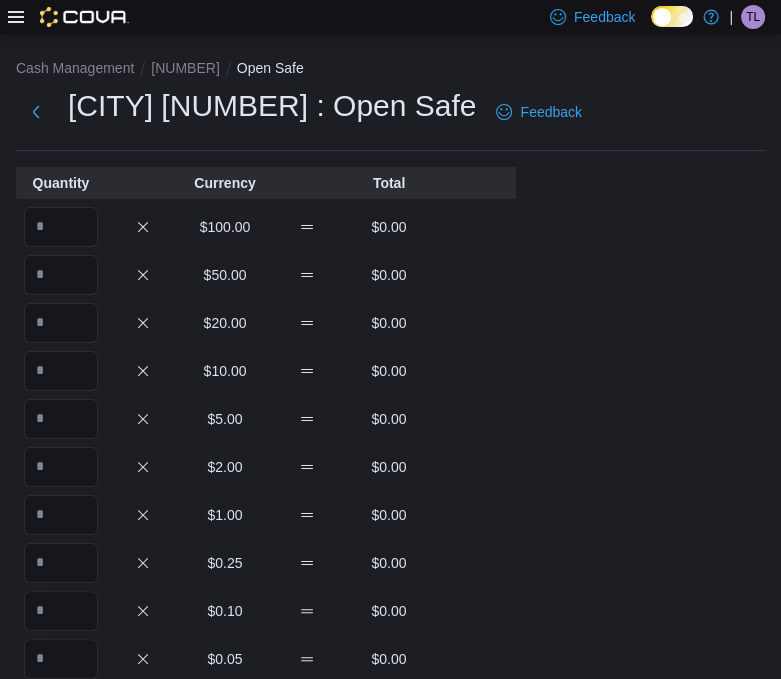 click on "$100.00 $0.00" at bounding box center (266, 227) 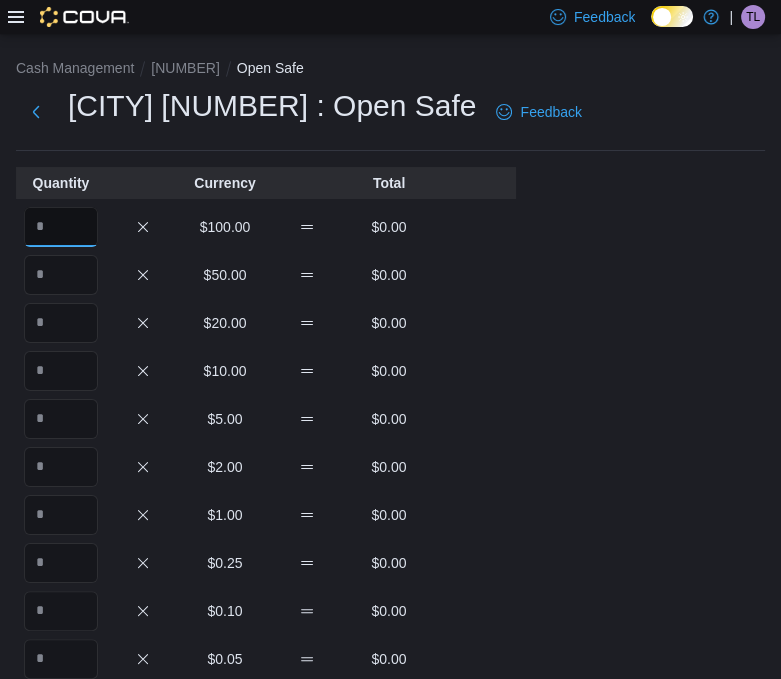click at bounding box center (61, 227) 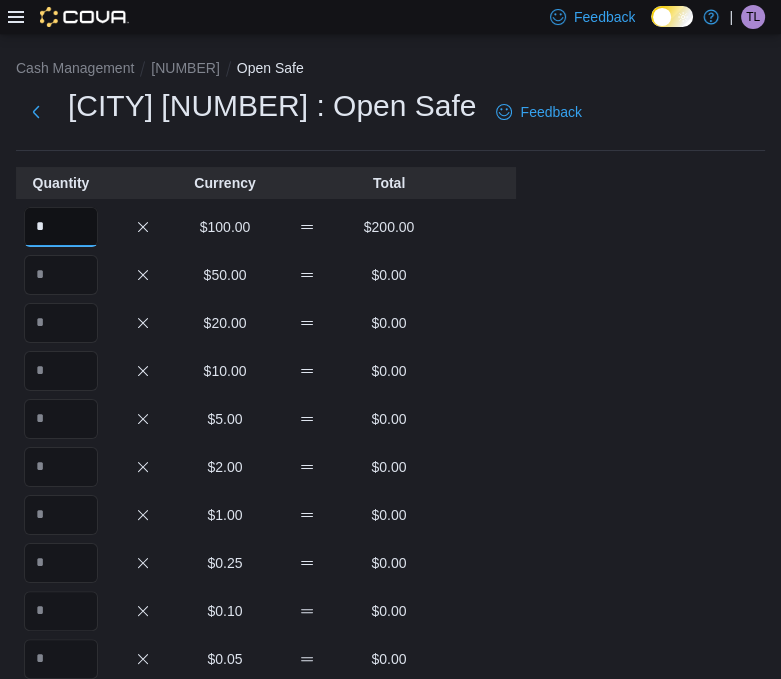 type on "*" 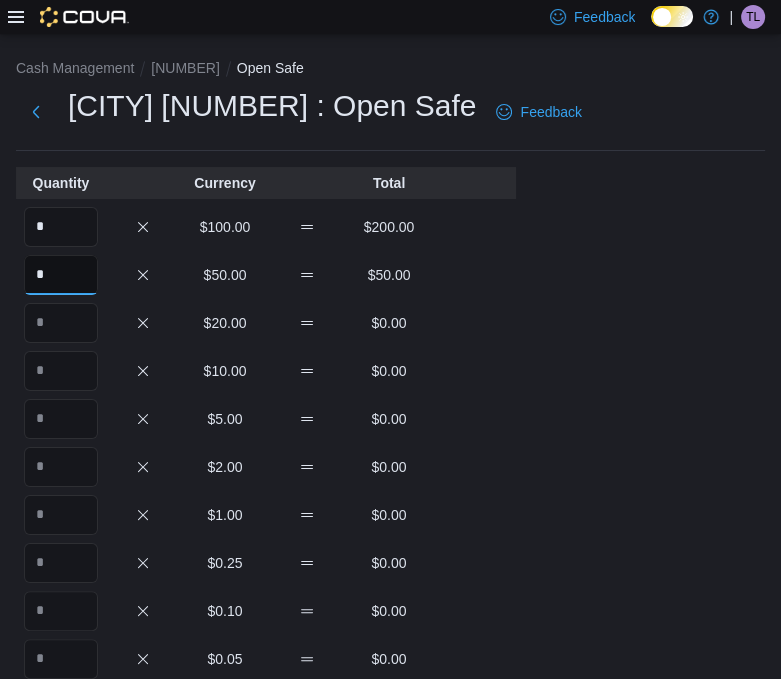 type on "*" 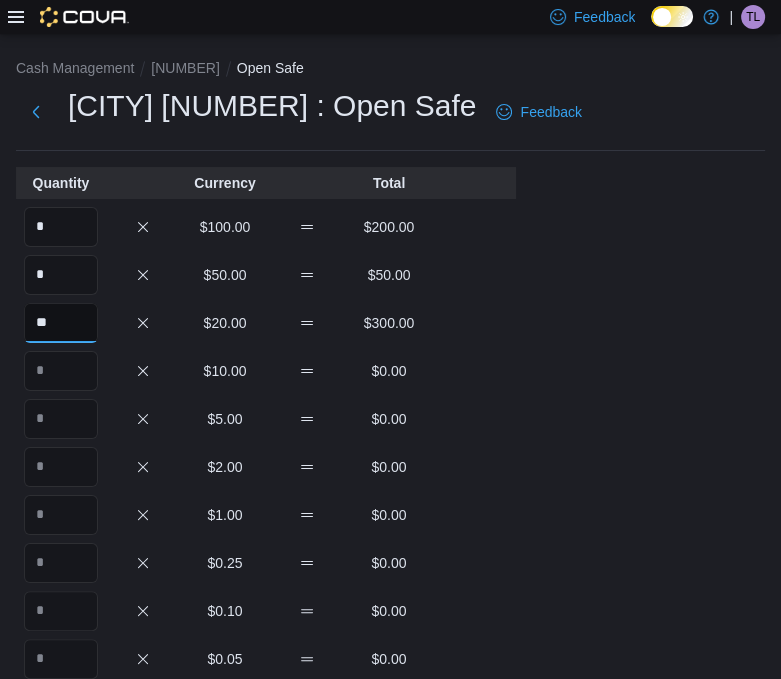 type on "**" 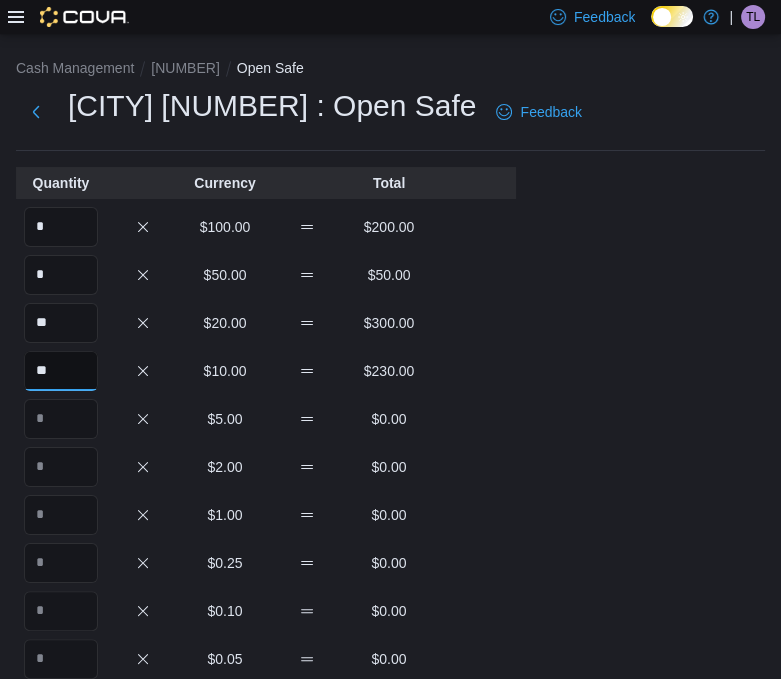 type on "**" 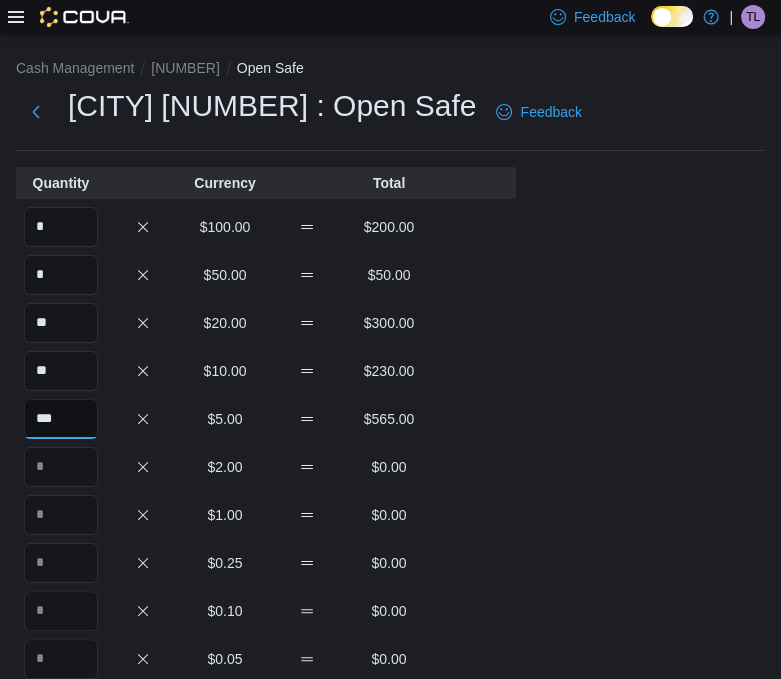type on "***" 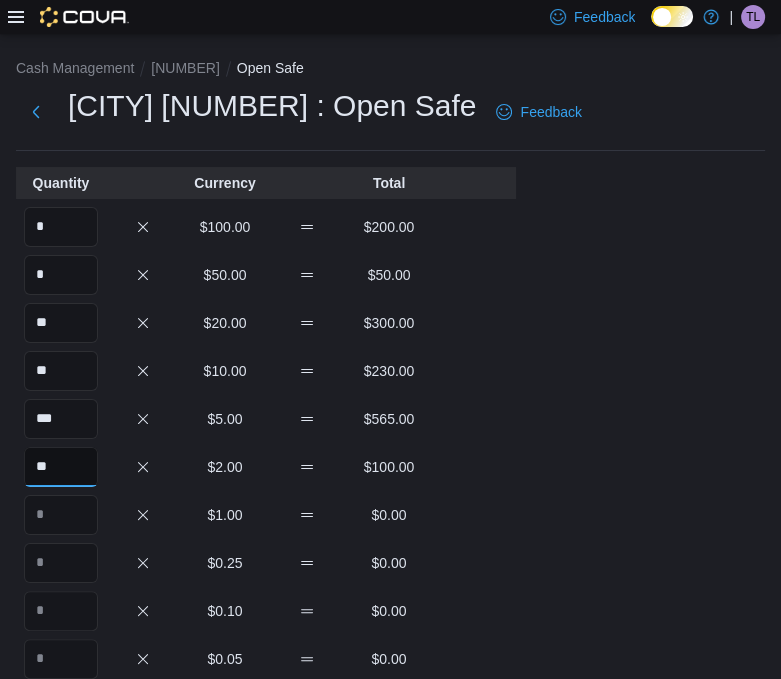 type on "**" 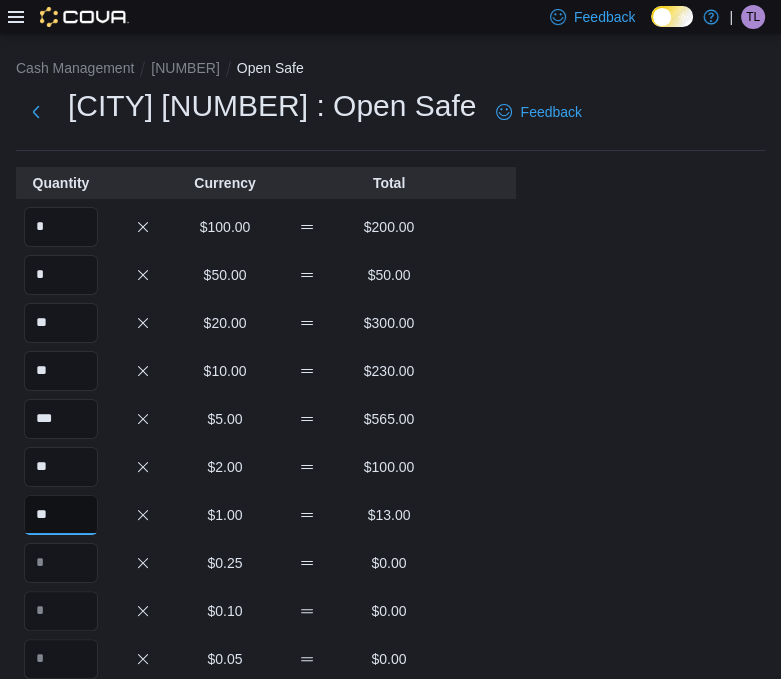 type on "**" 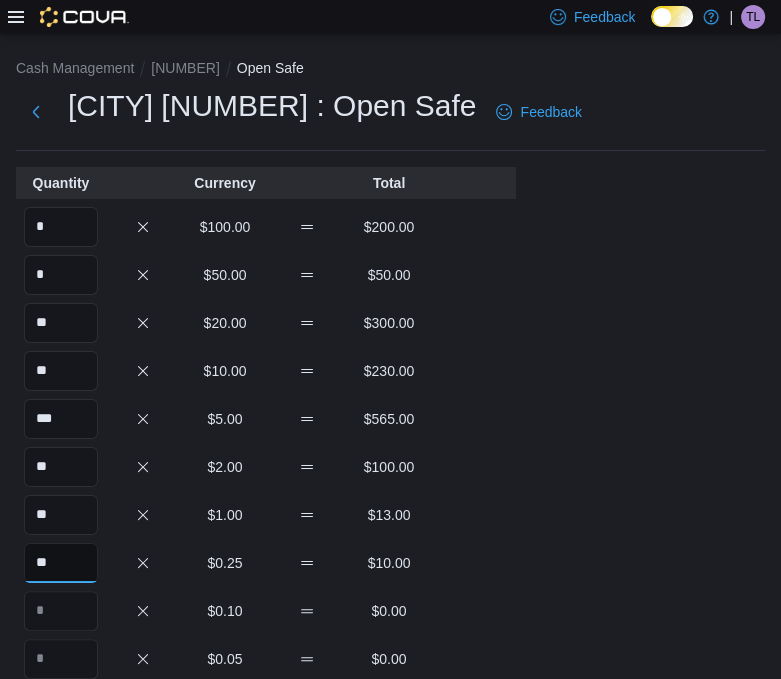 type on "**" 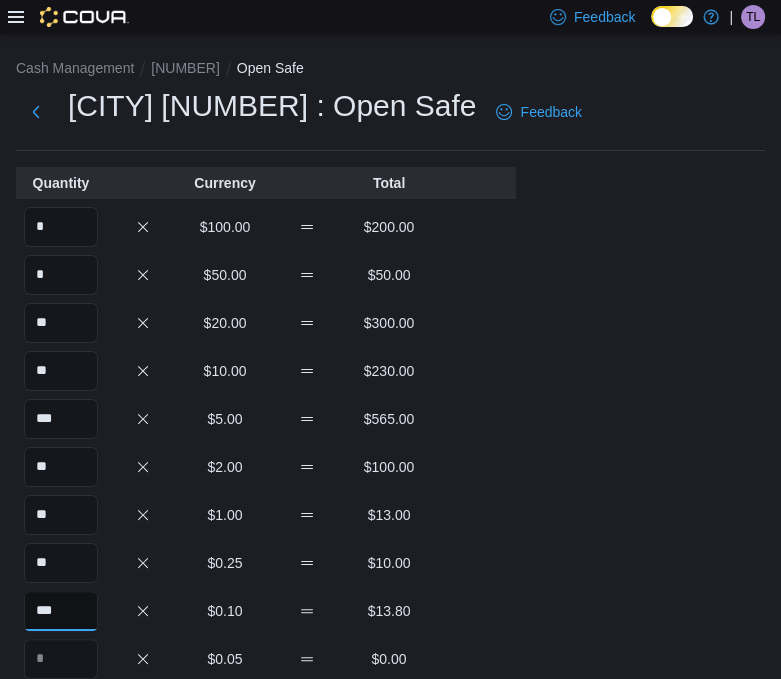 type on "***" 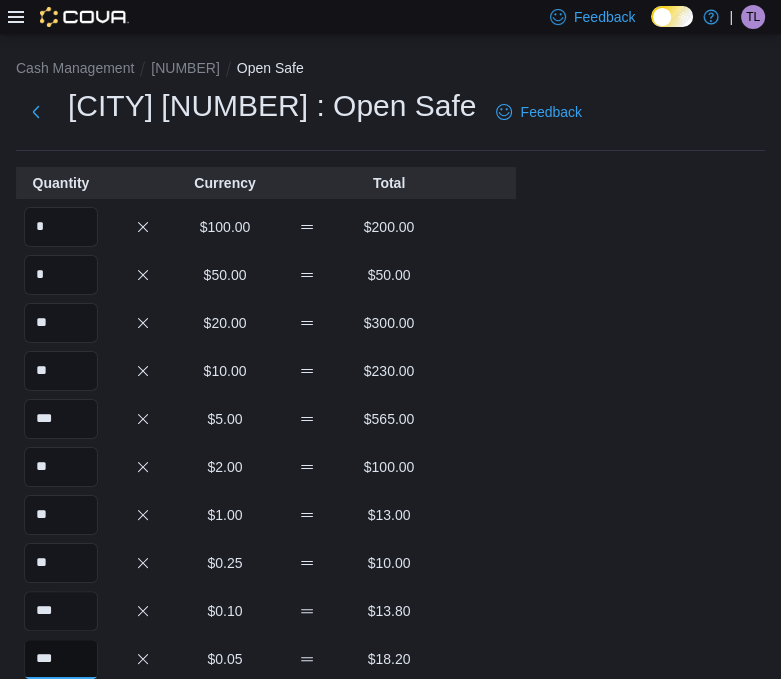 type on "***" 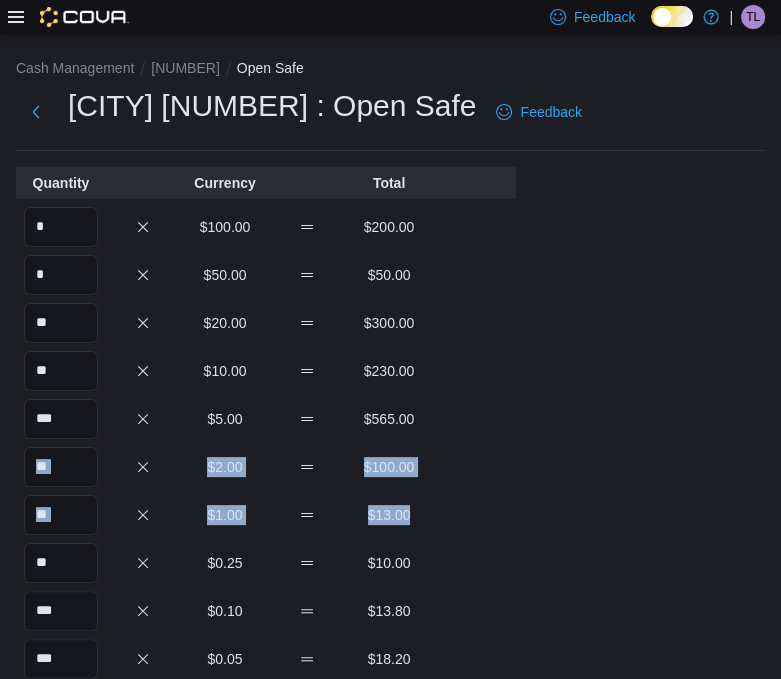 drag, startPoint x: 780, startPoint y: 396, endPoint x: 790, endPoint y: 490, distance: 94.53042 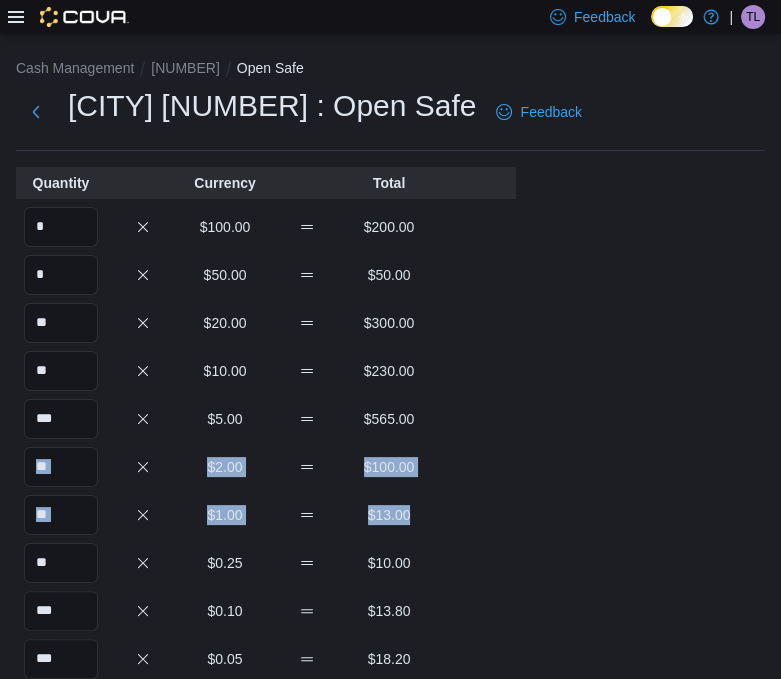 click on "Feedback Dark Mode True Cannabis Co. | TL [PERSON] Cash Management [NUMBER] Open Safe [CITY] [NUMBER] : Open Safe Feedback   Quantity Currency Total * $100.00 $200.00 * $50.00 $50.00 ** $20.00 $300.00 ** $10.00 $230.00 *** $5.00 $565.00 ** $2.00 $100.00 ** $1.00 $13.00 ** $0.25 $10.00 *** $0.10 $13.80 *** $0.05 $18.20 $0.01 $0.00 Your Total $1,500.00 Expected Total $1,500.00 Difference $0.00 Notes  Cancel Save" at bounding box center [390, 339] 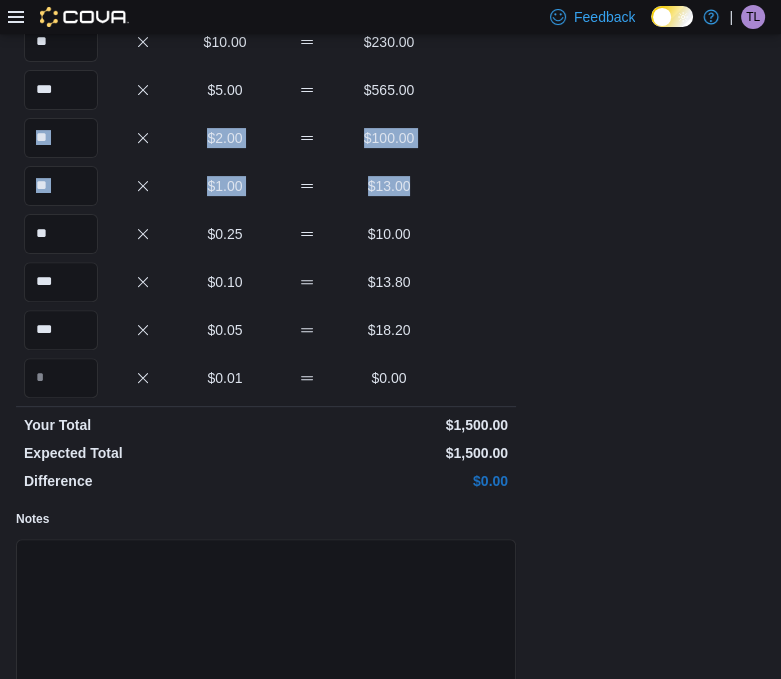 scroll, scrollTop: 425, scrollLeft: 0, axis: vertical 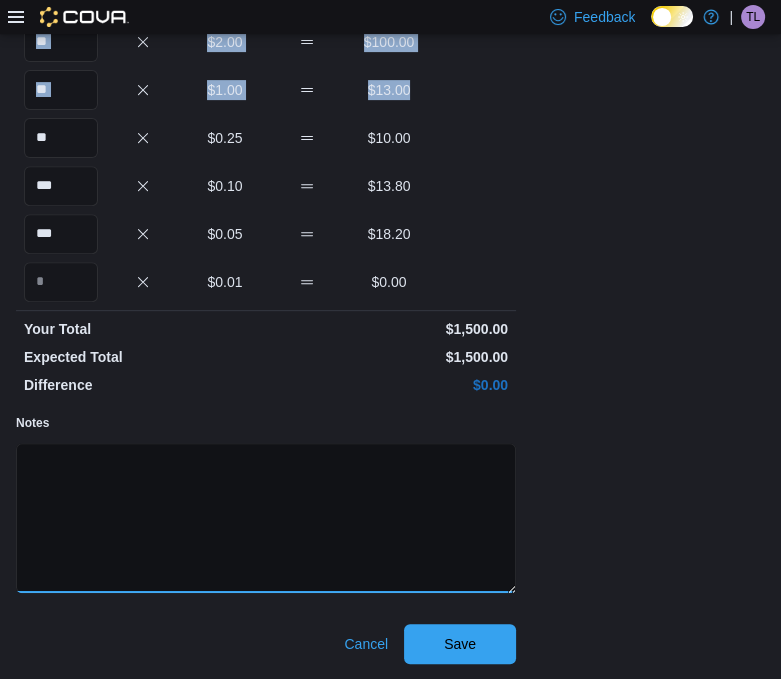 click on "Notes" at bounding box center [266, 518] 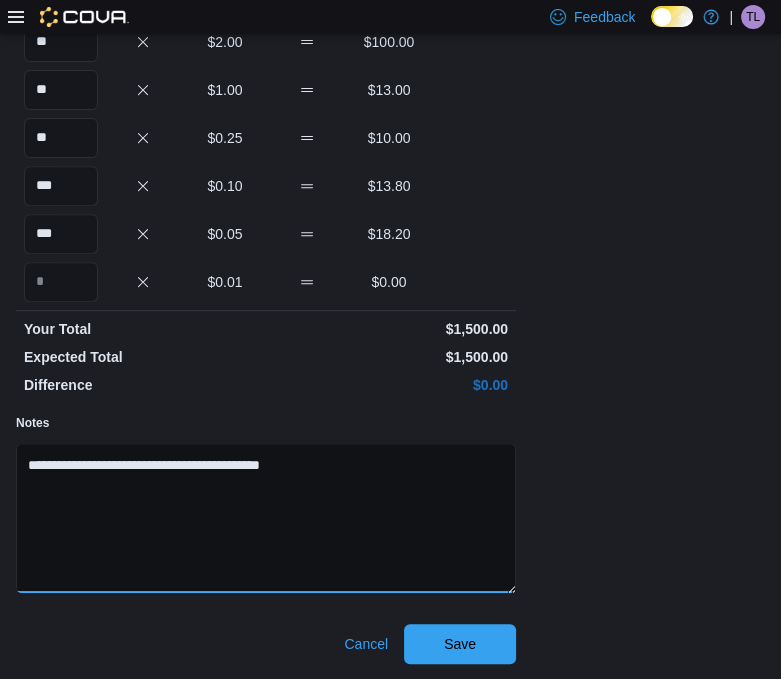 drag, startPoint x: 221, startPoint y: 470, endPoint x: 205, endPoint y: 544, distance: 75.70998 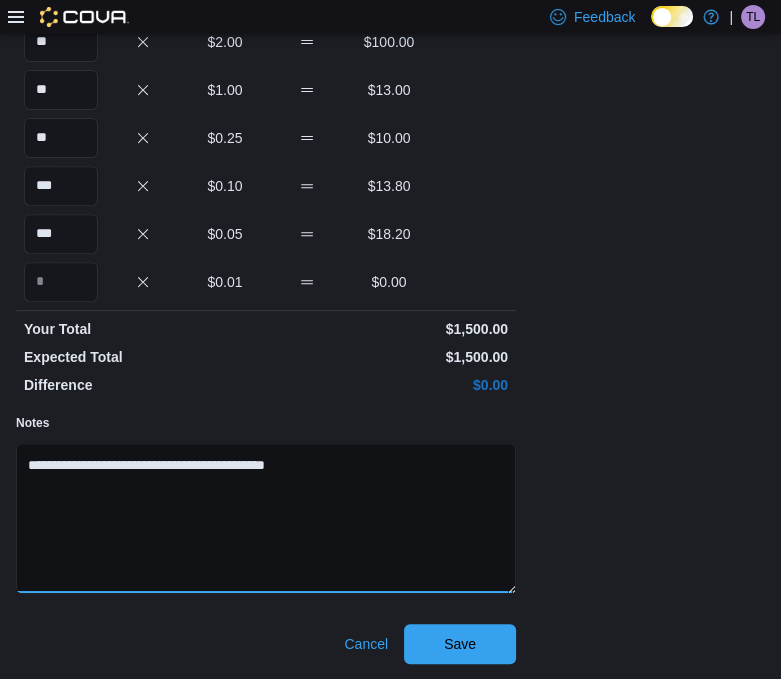 click on "**********" at bounding box center [266, 518] 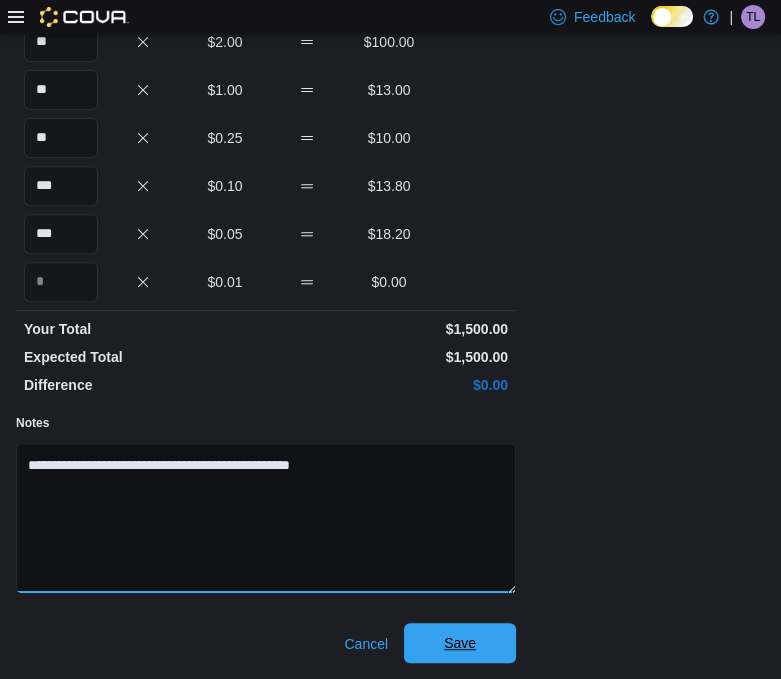 type on "**********" 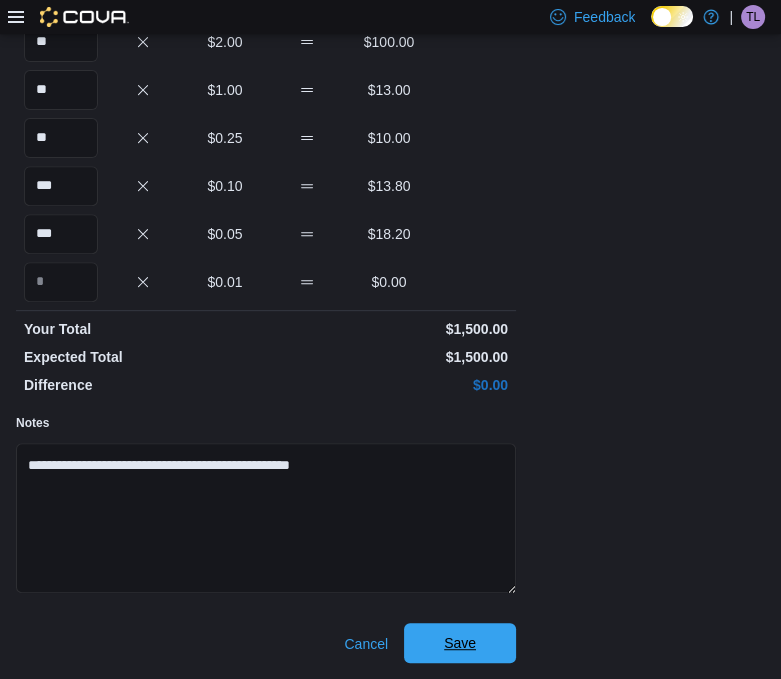 click on "Save" at bounding box center [460, 643] 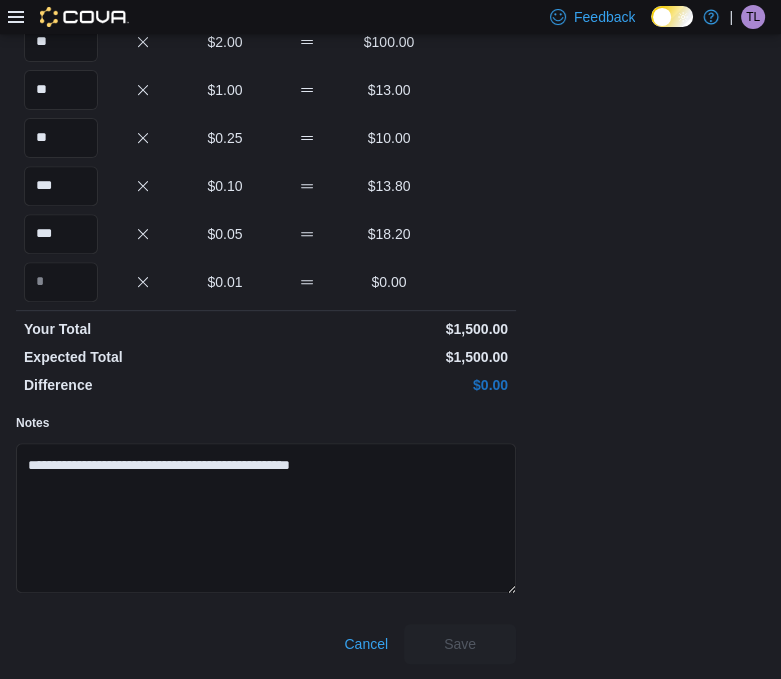 scroll, scrollTop: 0, scrollLeft: 0, axis: both 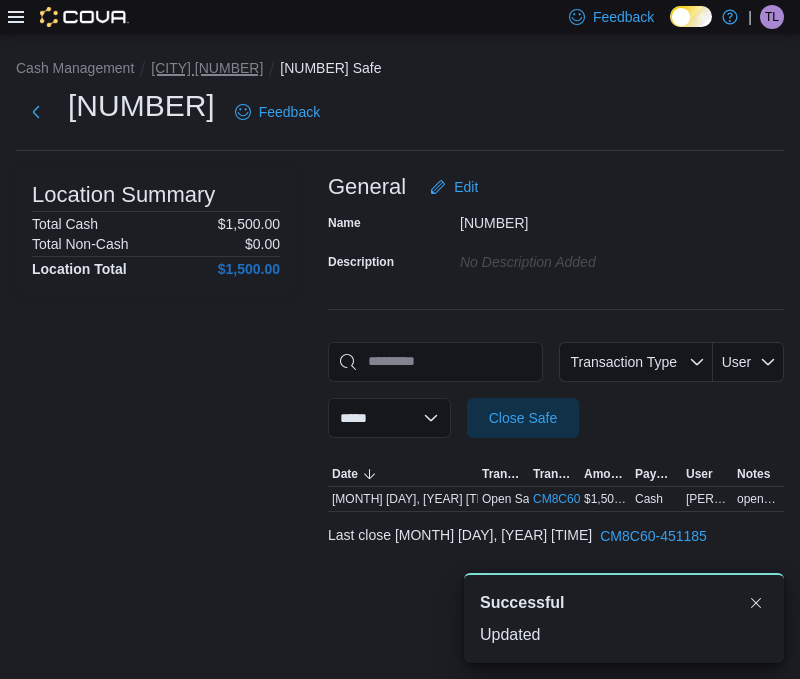 click on "[CITY] [NUMBER]" at bounding box center [207, 68] 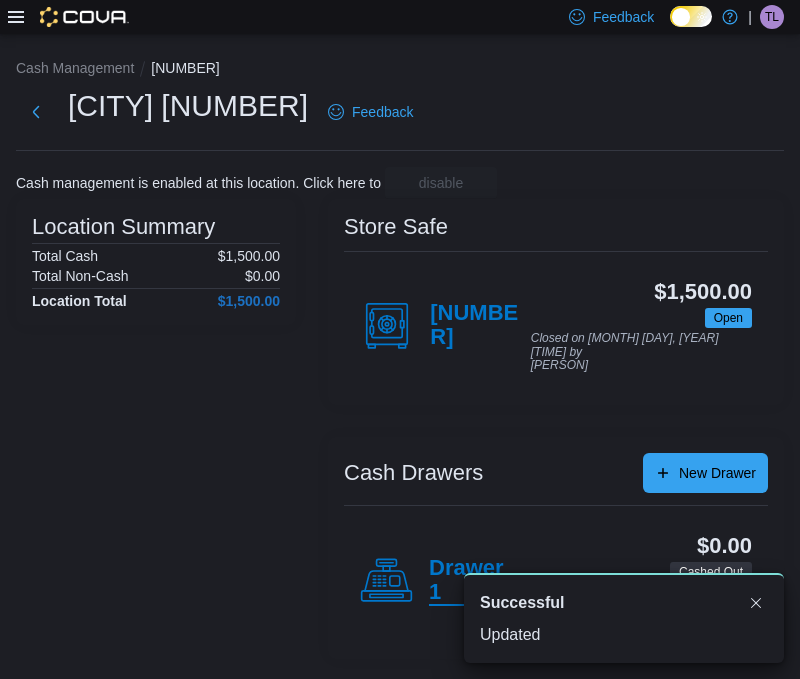 click on "Drawer 1" at bounding box center (470, 581) 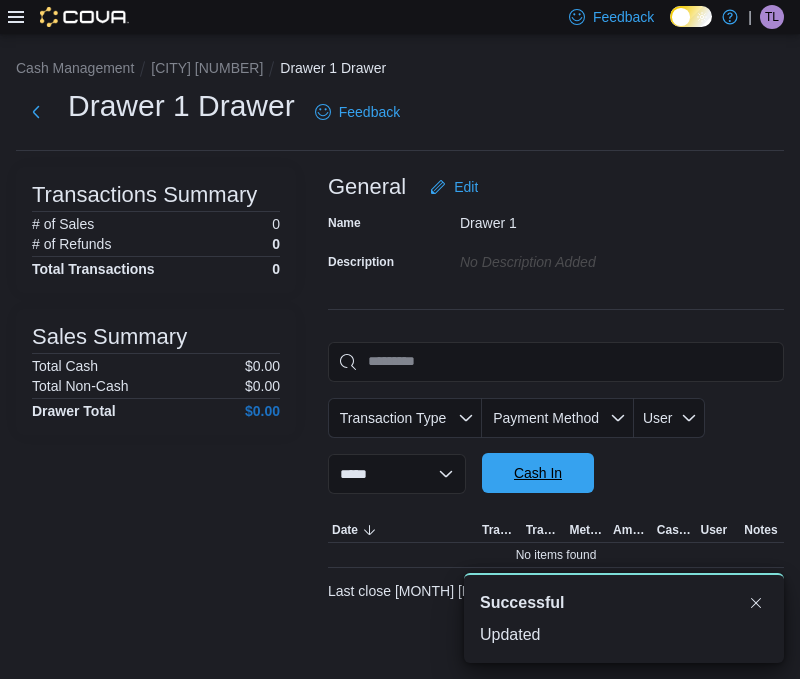 click on "Cash In" at bounding box center [538, 473] 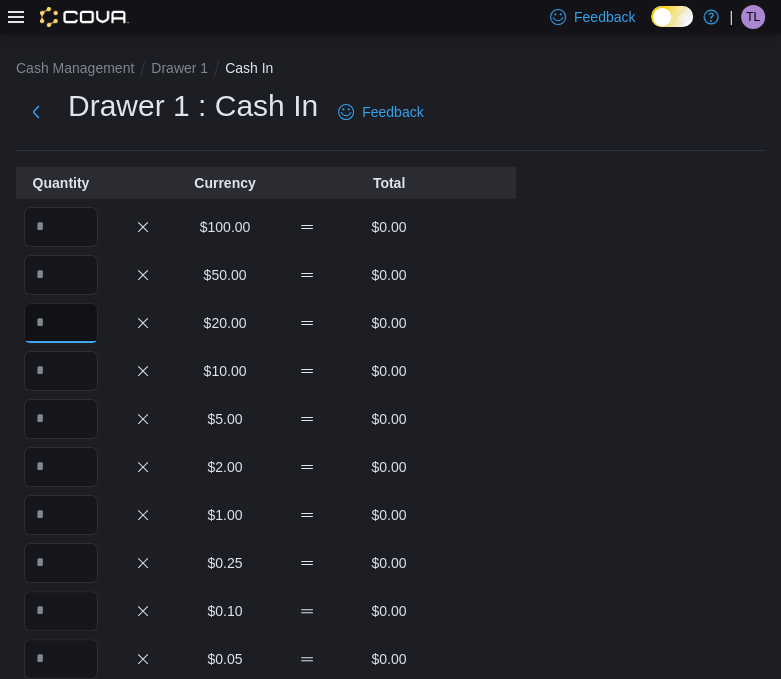 click at bounding box center (61, 323) 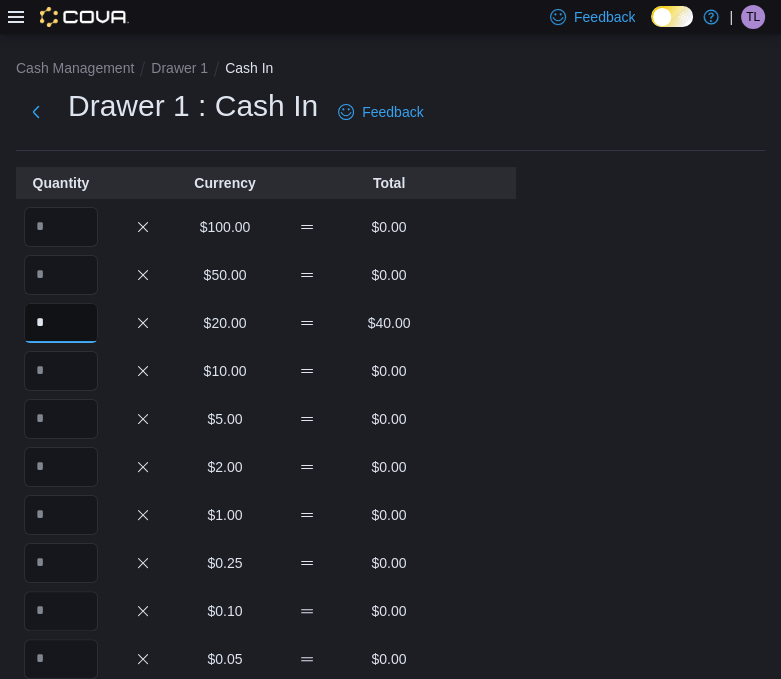 type on "*" 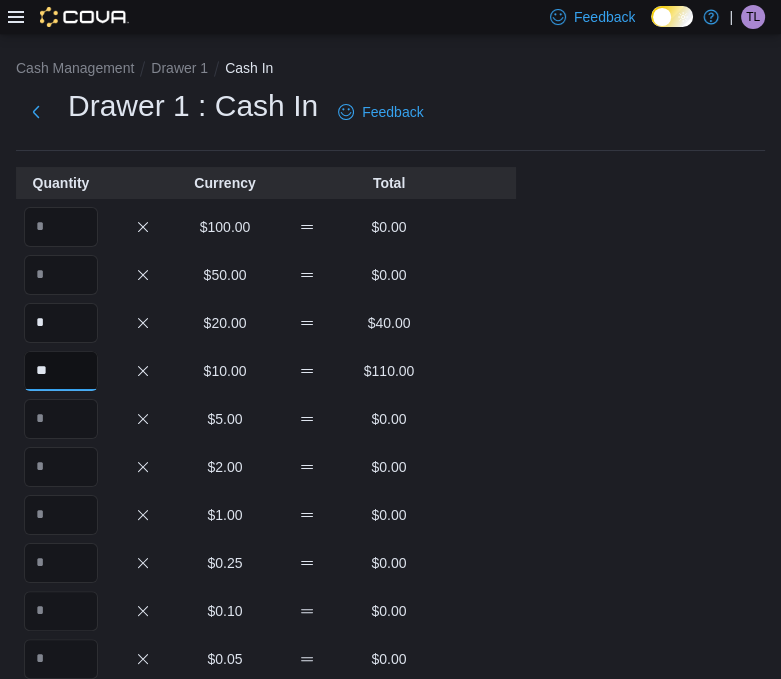 type on "**" 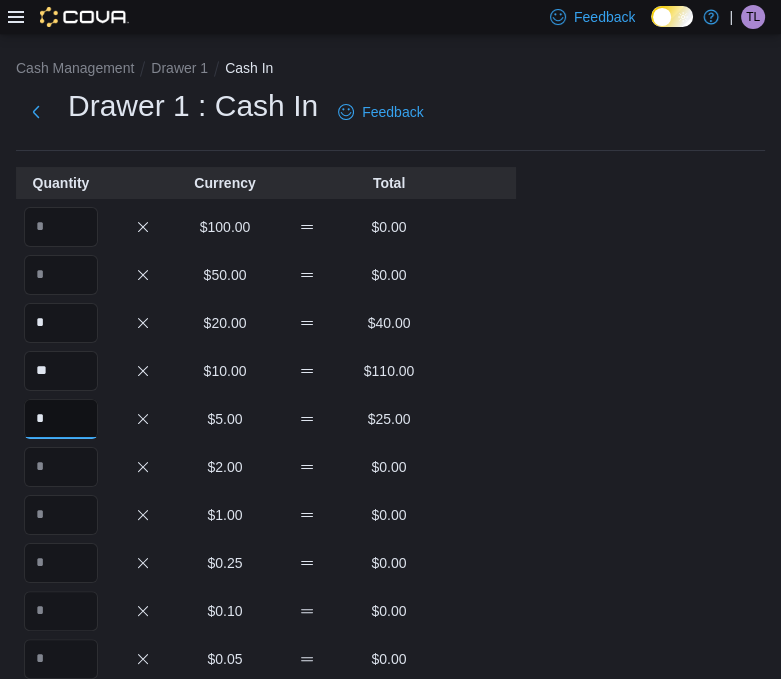 type on "*" 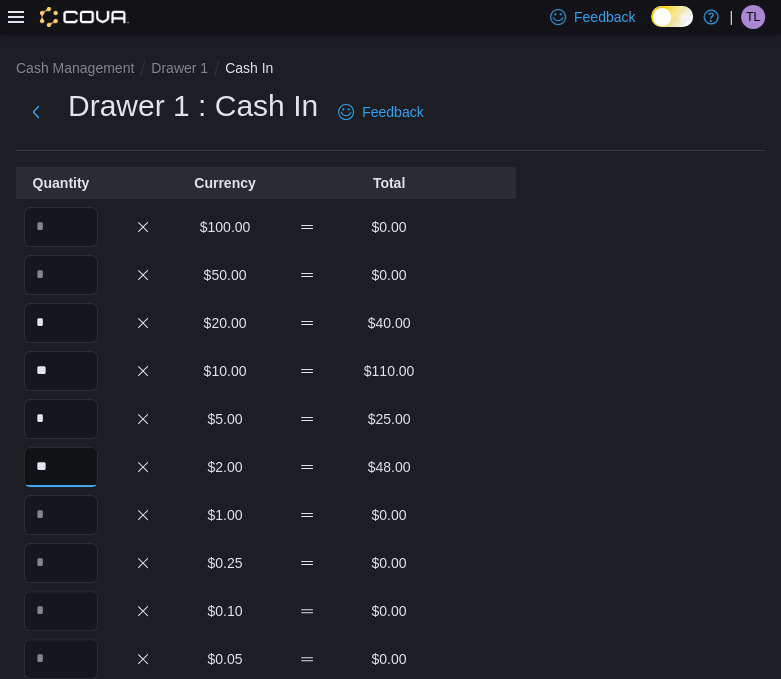 type on "**" 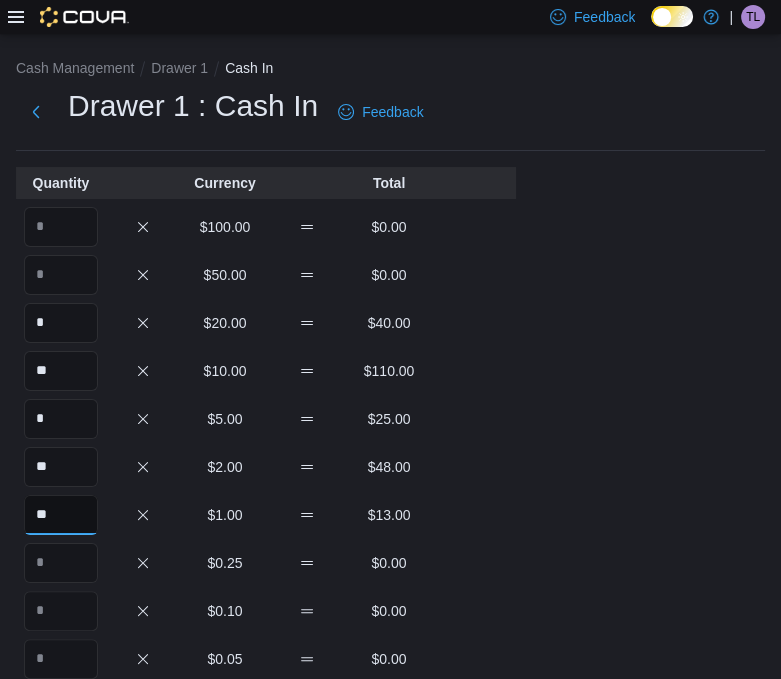 type on "**" 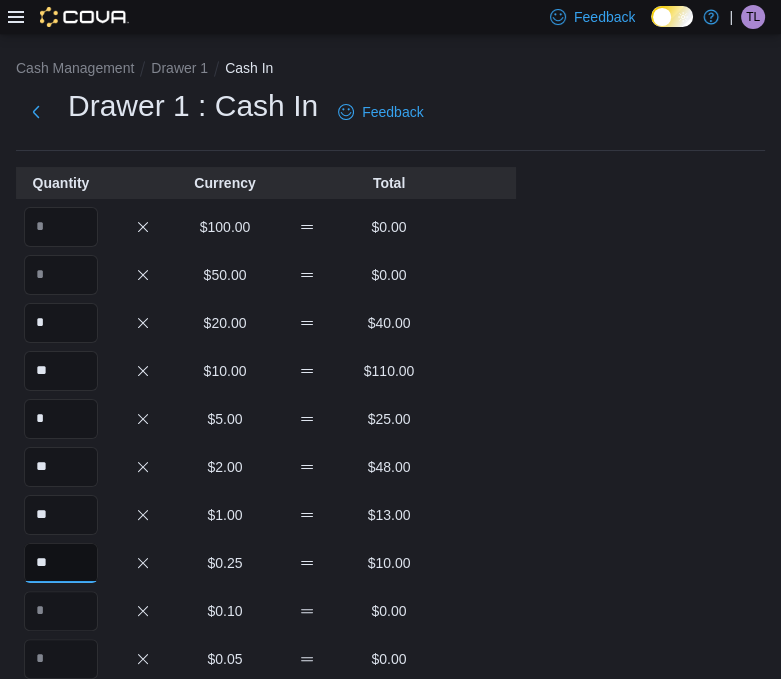 type on "**" 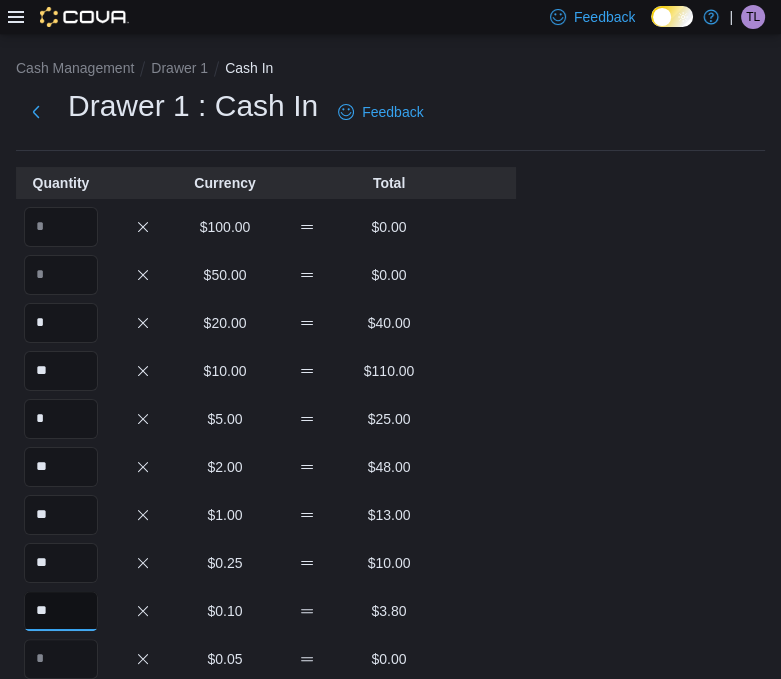 type on "**" 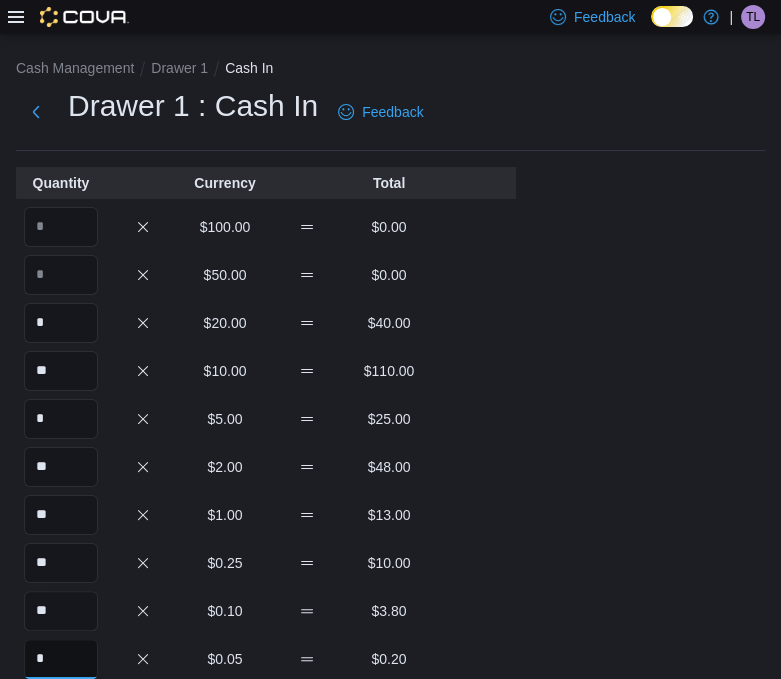 type on "*" 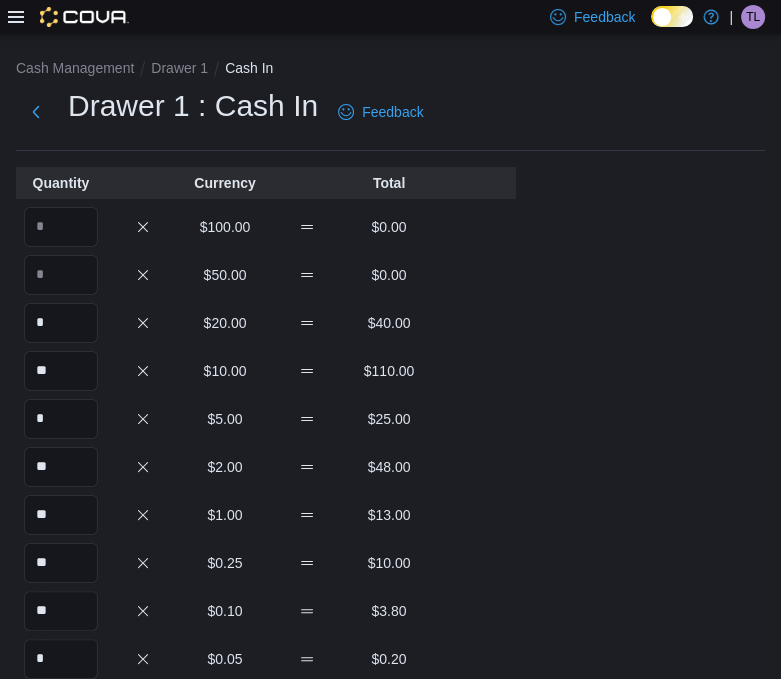 click on "Cash Management Drawer 1 Cash In Drawer 1 : Cash In Feedback   Quantity Currency Total $100.00 $0.00 $50.00 $0.00 * $20.00 $40.00 ** $10.00 $110.00 * $5.00 $25.00 ** $2.00 $48.00 ** $1.00 $13.00 ** $0.25 $10.00 ** $0.10 $3.80 * $0.05 $0.20 $0.01 $0.00 Your Total $250.00 Expected Total $0.00 Difference $250.00 Notes  Cancel Save" at bounding box center (390, 569) 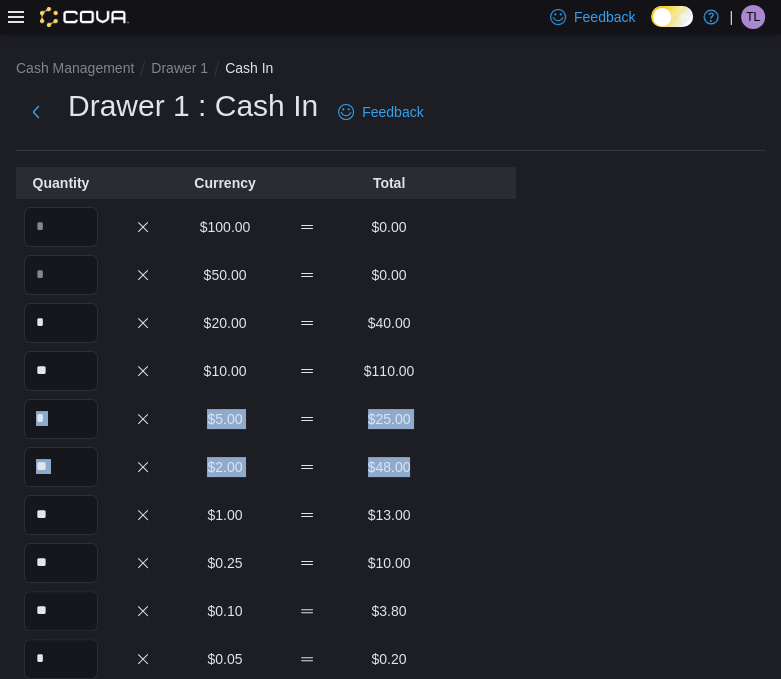 drag, startPoint x: 773, startPoint y: 367, endPoint x: 774, endPoint y: 463, distance: 96.00521 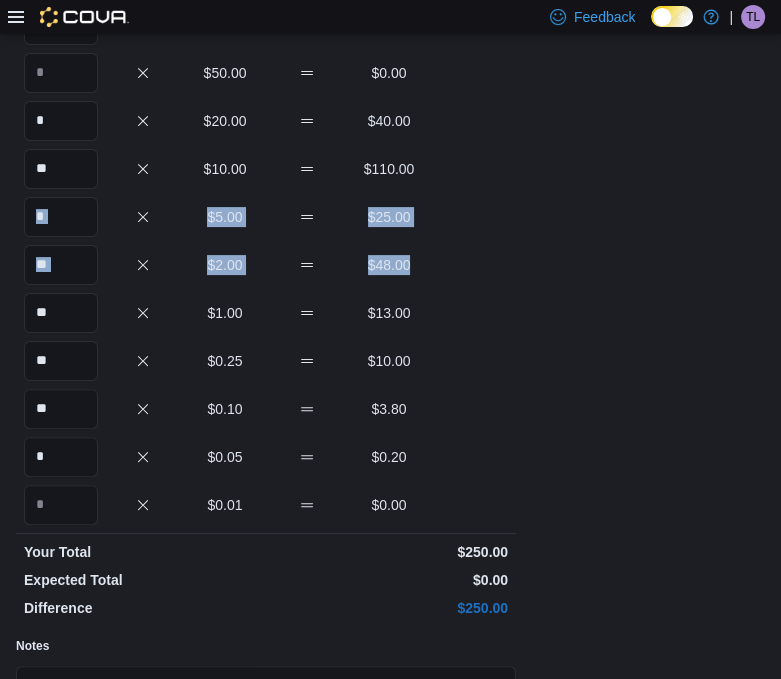 scroll, scrollTop: 204, scrollLeft: 0, axis: vertical 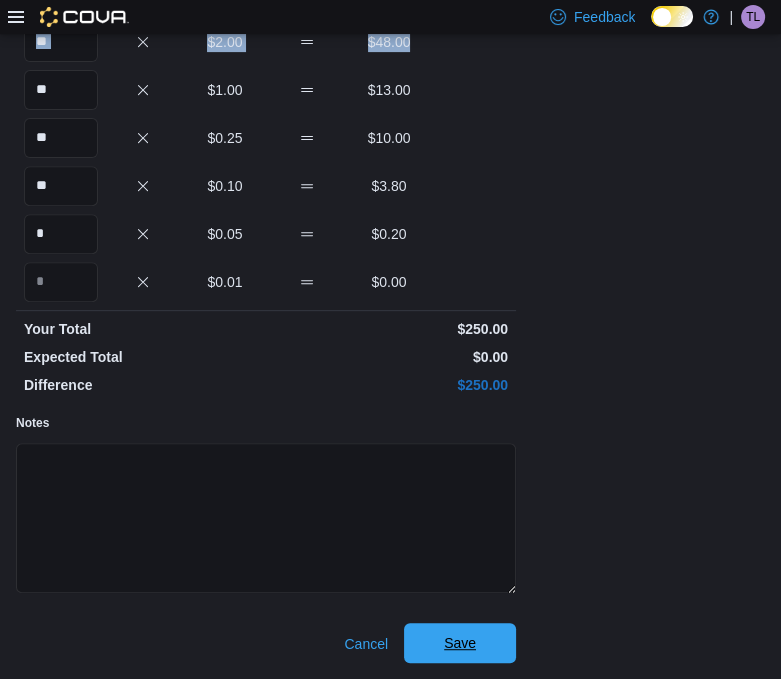 click on "Save" at bounding box center (460, 643) 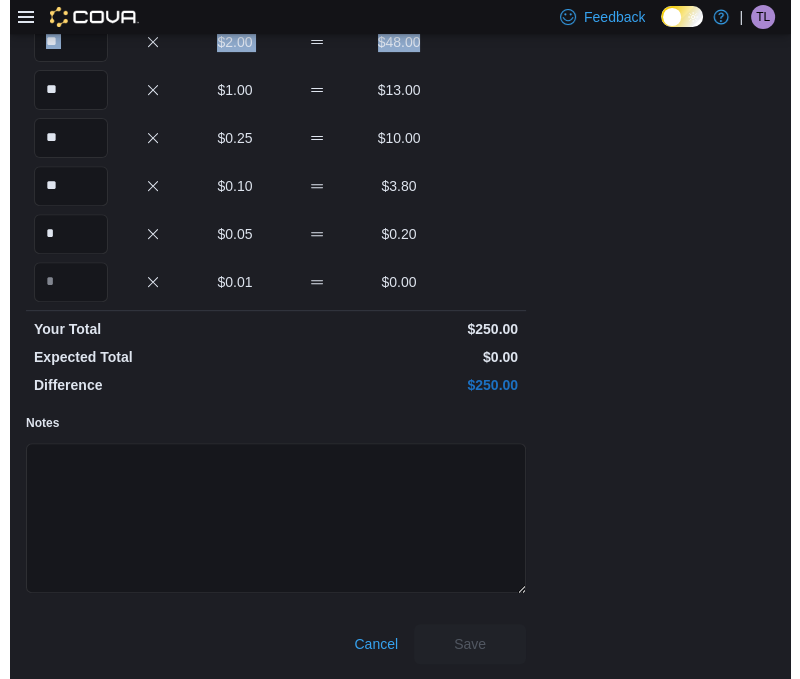 scroll, scrollTop: 0, scrollLeft: 0, axis: both 